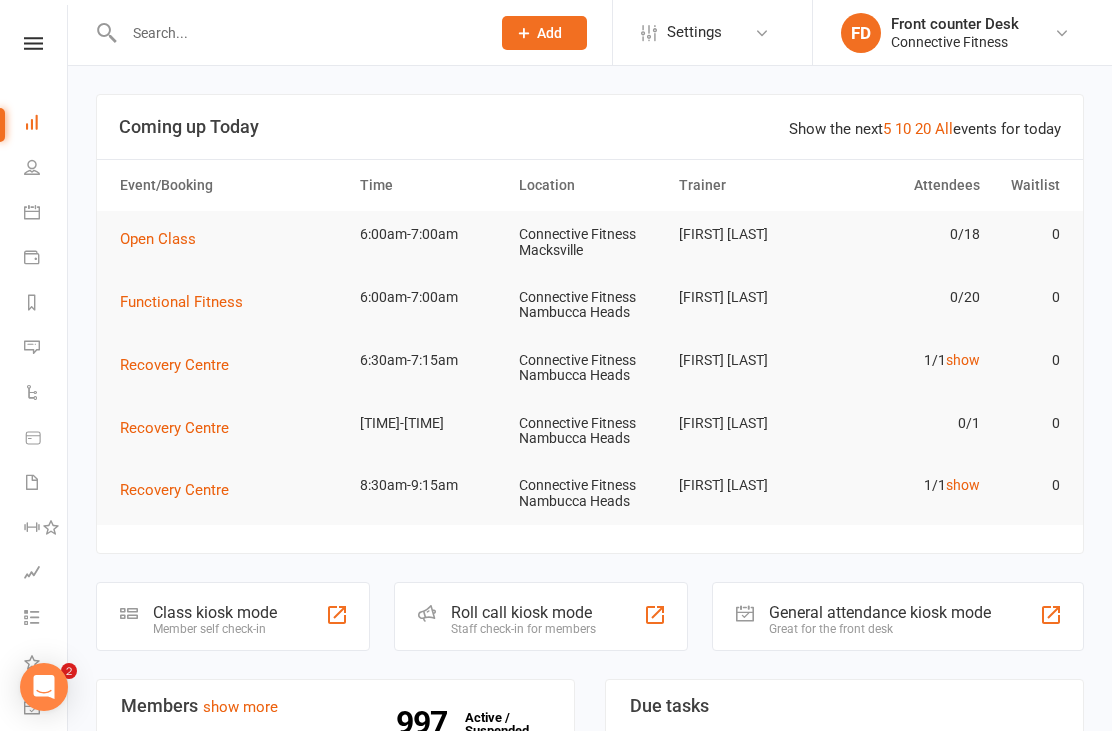 scroll, scrollTop: 0, scrollLeft: 0, axis: both 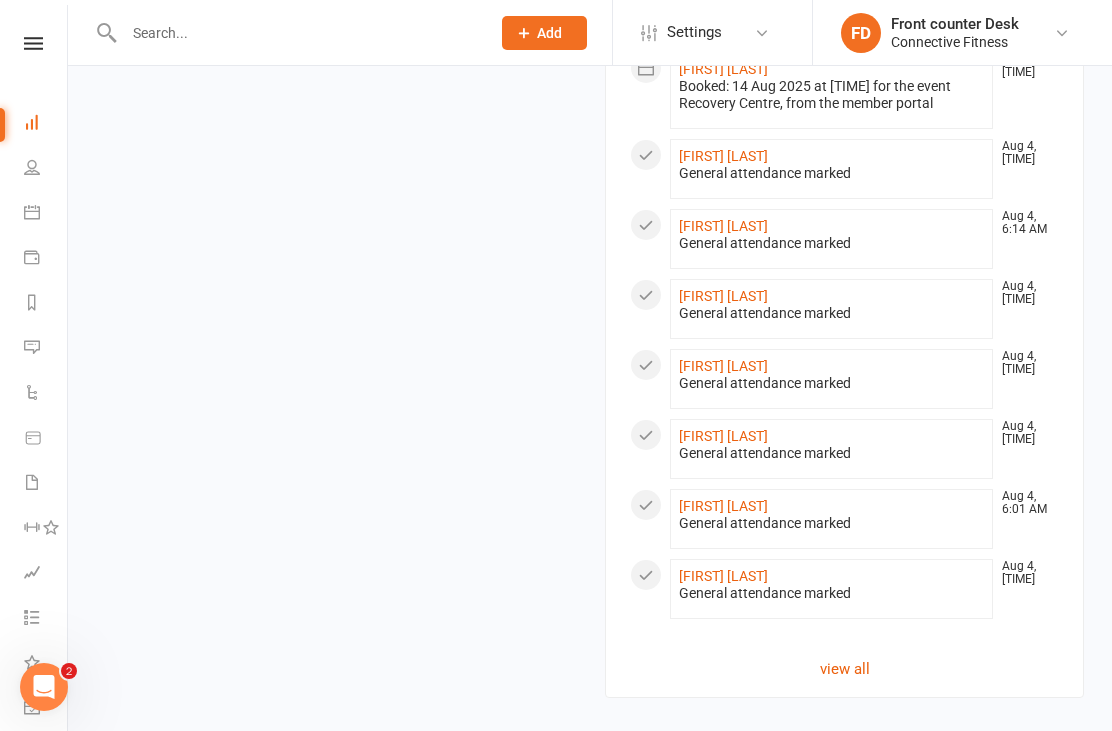 click on "view all" 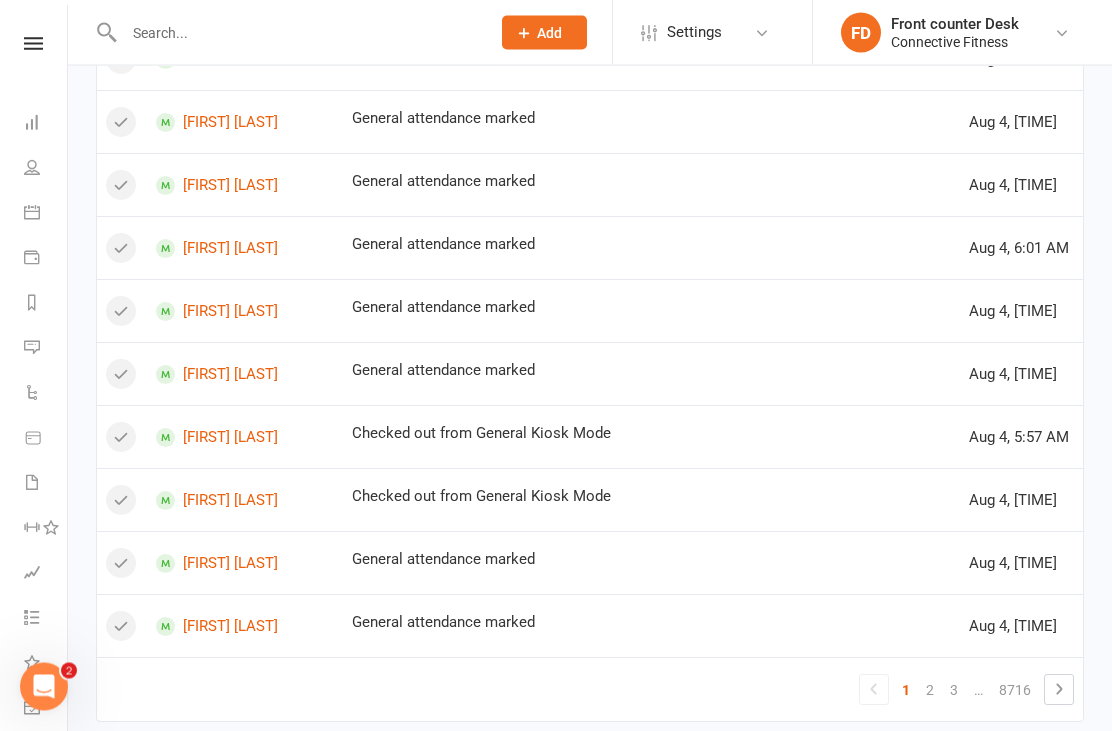 scroll, scrollTop: 1161, scrollLeft: 0, axis: vertical 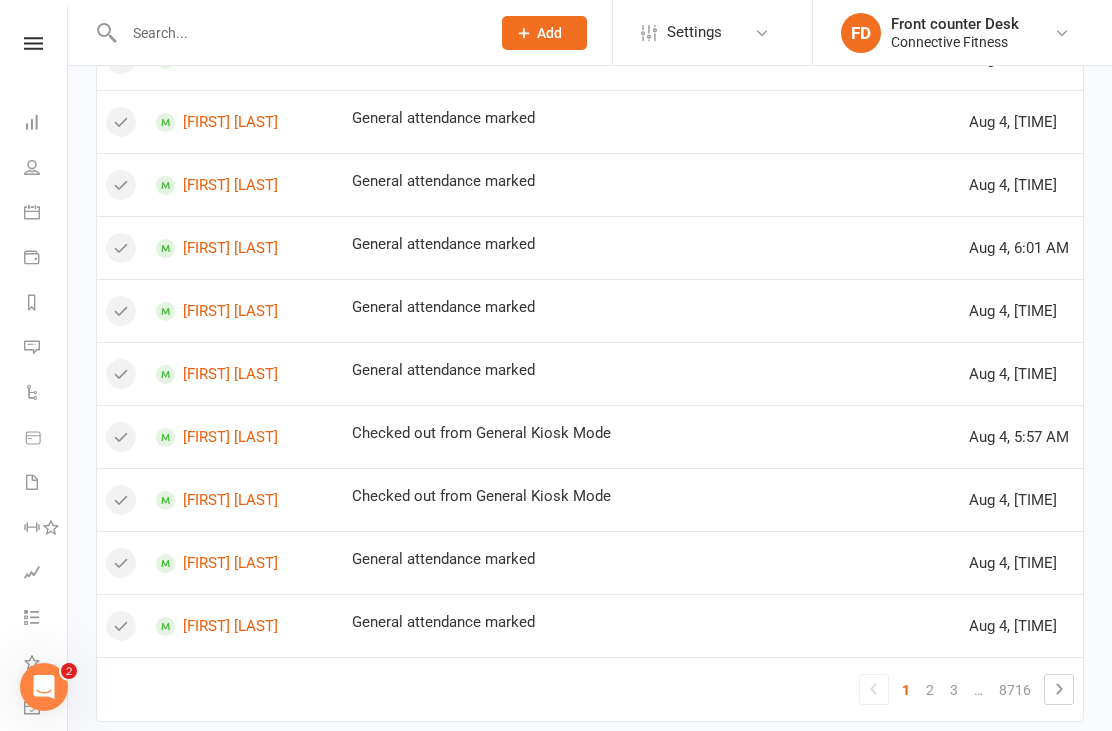 click 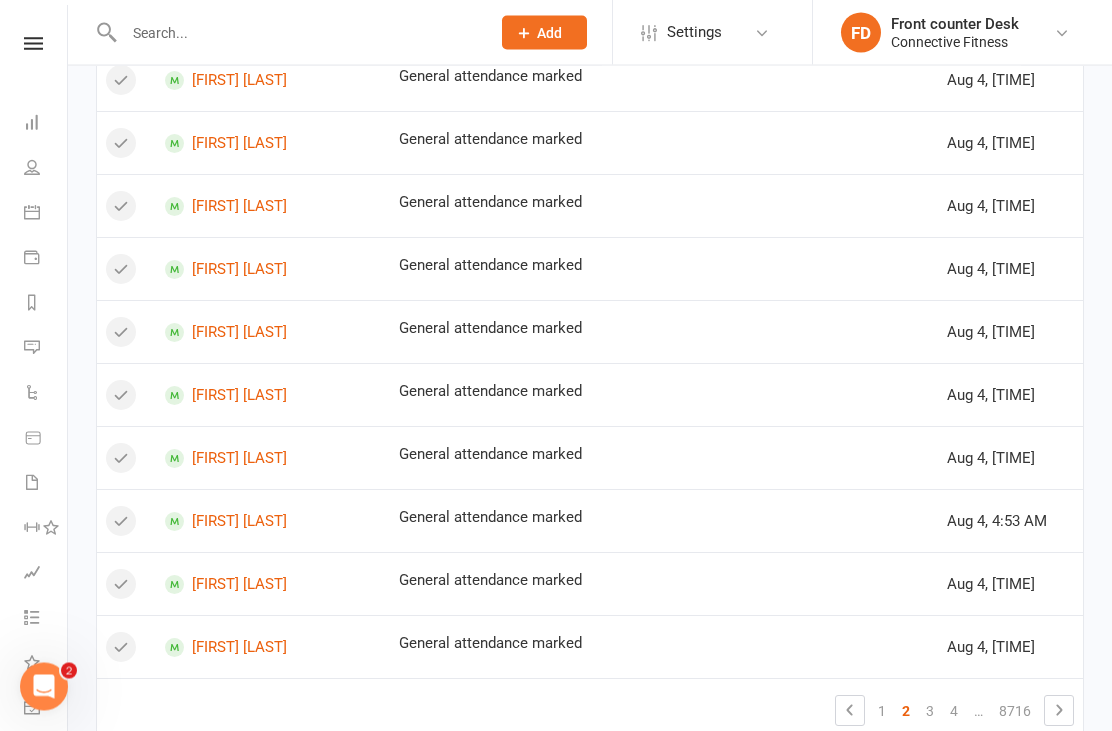 scroll, scrollTop: 1161, scrollLeft: 0, axis: vertical 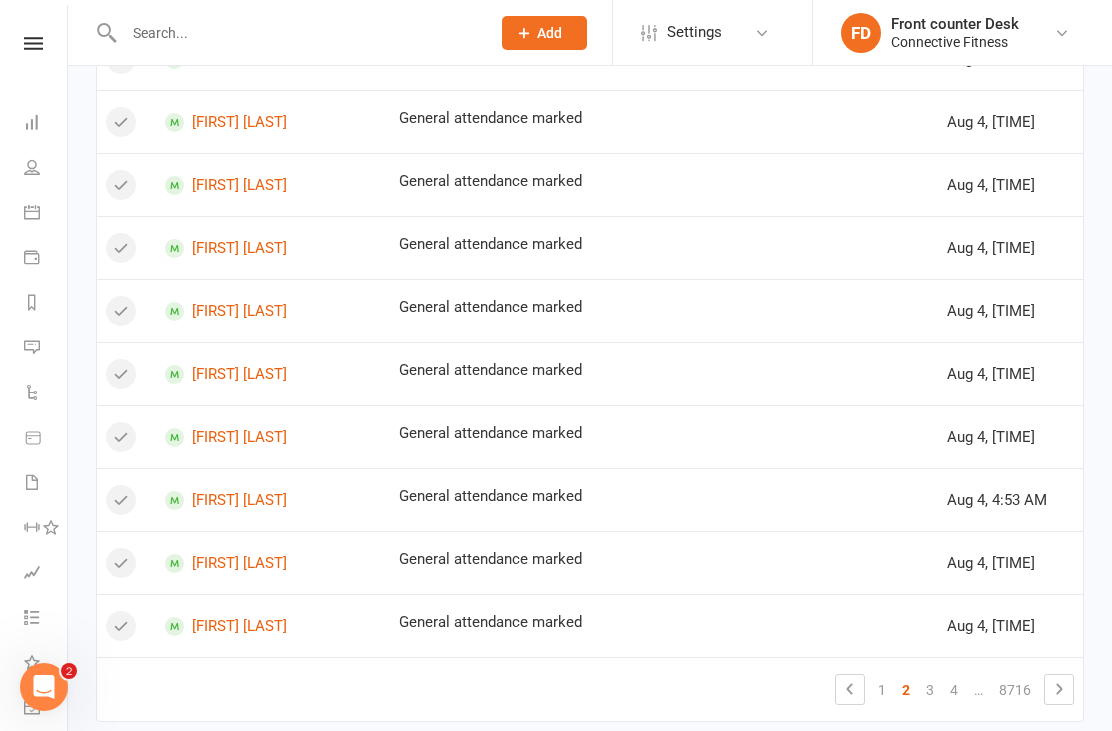 click 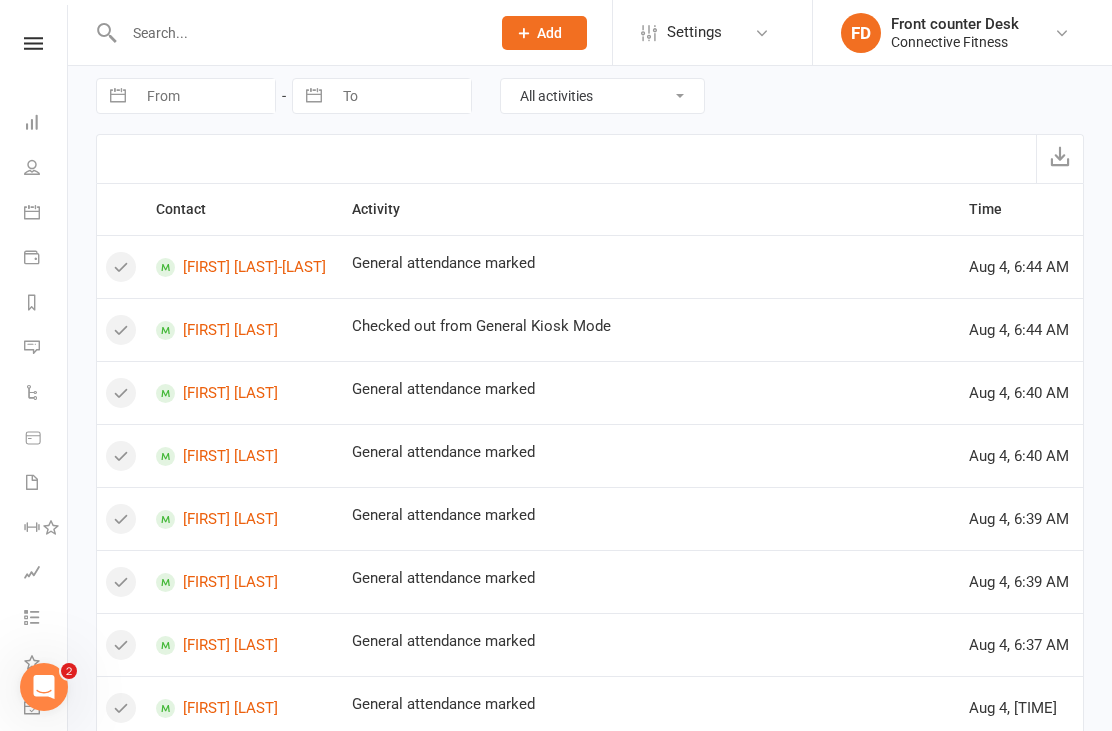 scroll, scrollTop: 0, scrollLeft: 0, axis: both 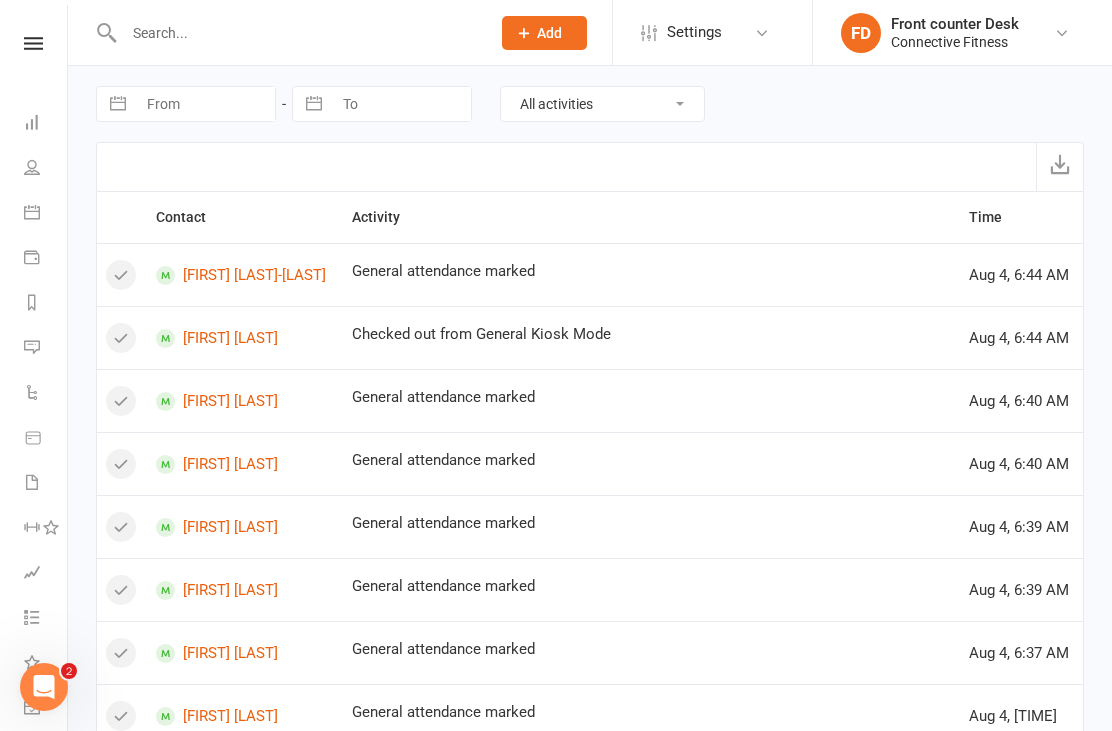 click on "Dashboard" at bounding box center (46, 124) 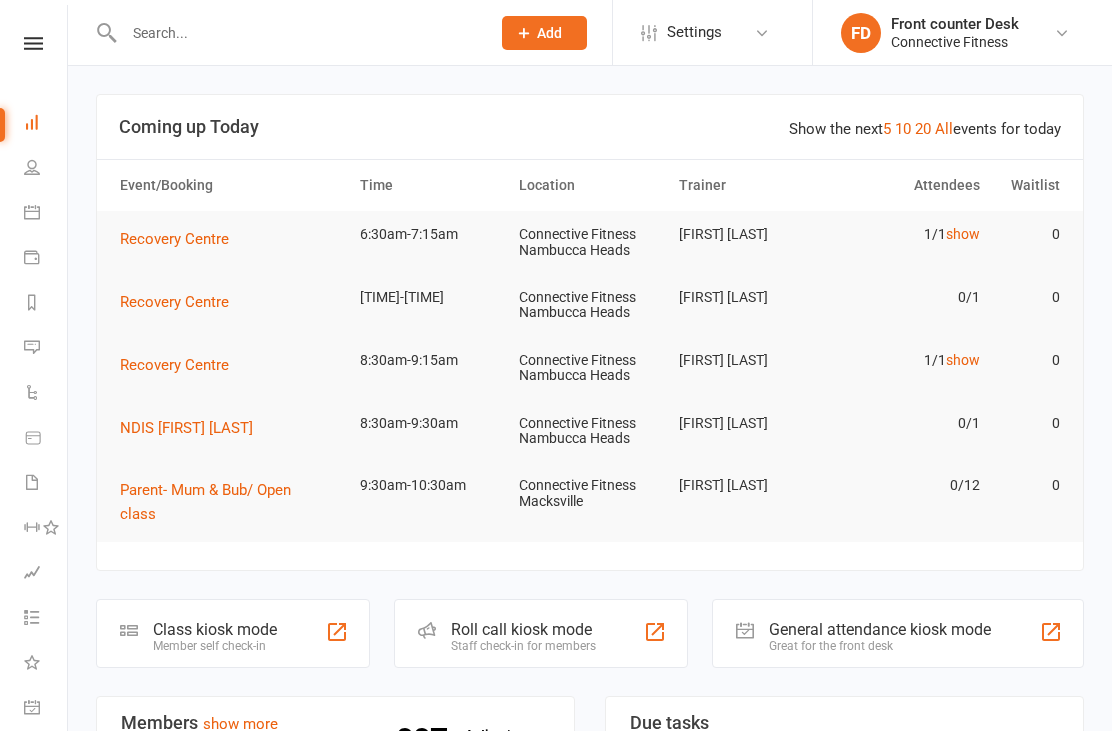 scroll, scrollTop: 0, scrollLeft: 0, axis: both 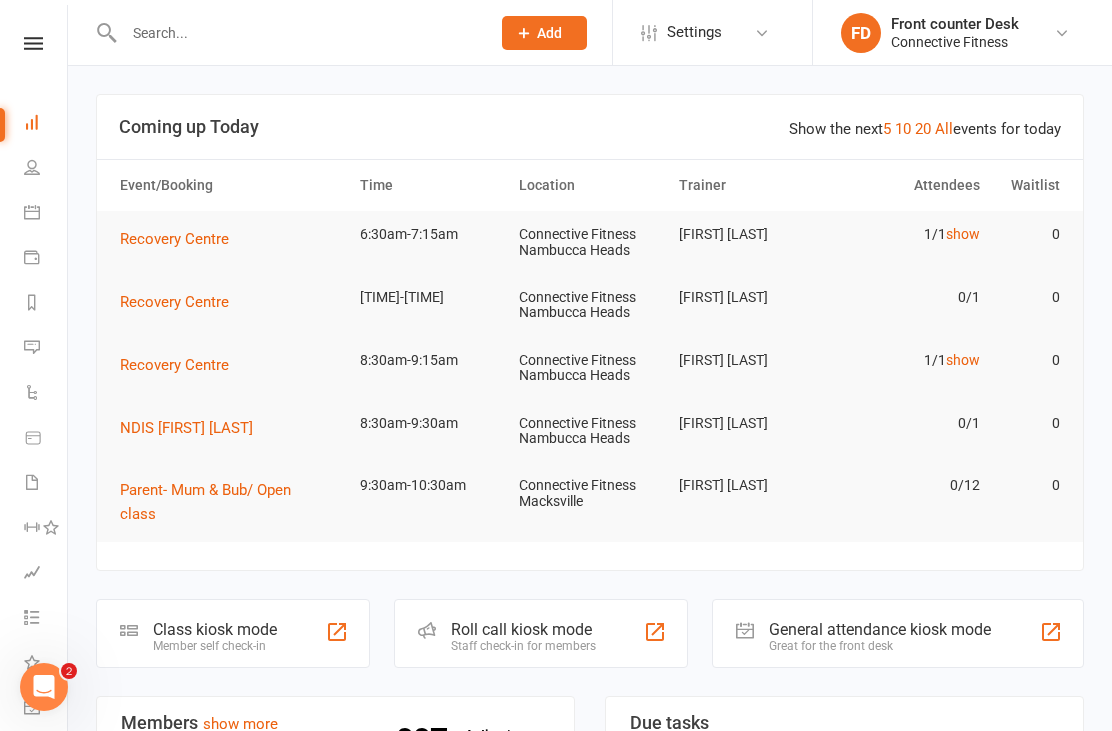 click on "show" at bounding box center [963, 234] 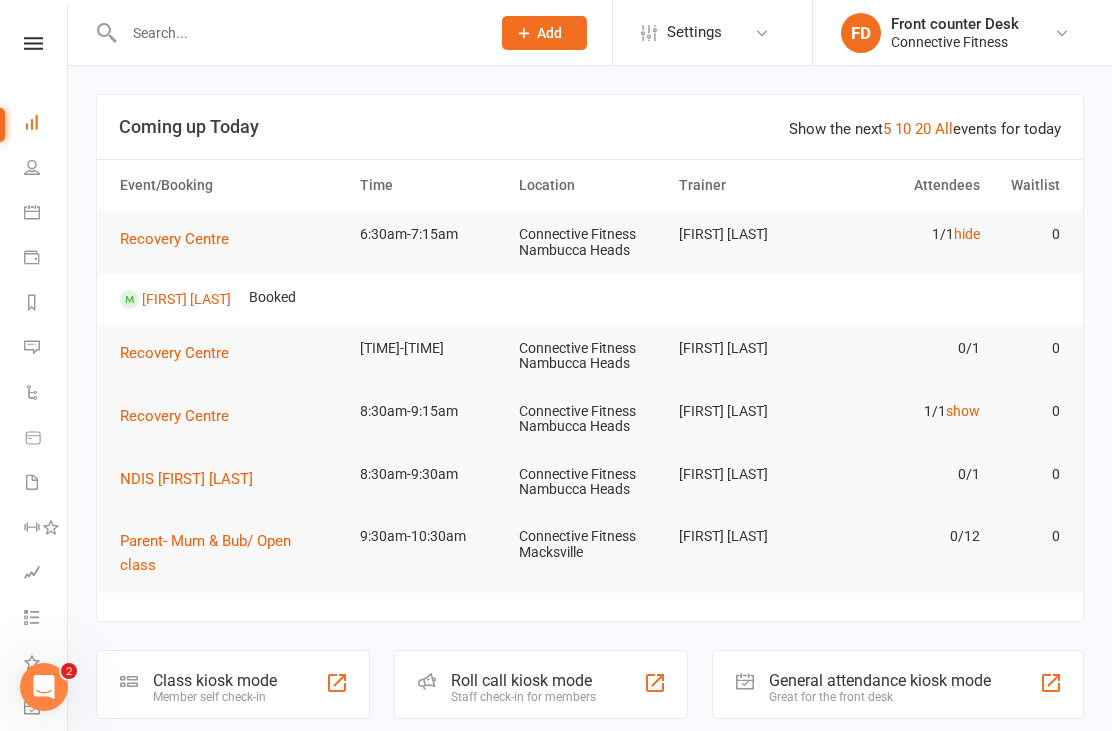 click on "hide" at bounding box center (967, 234) 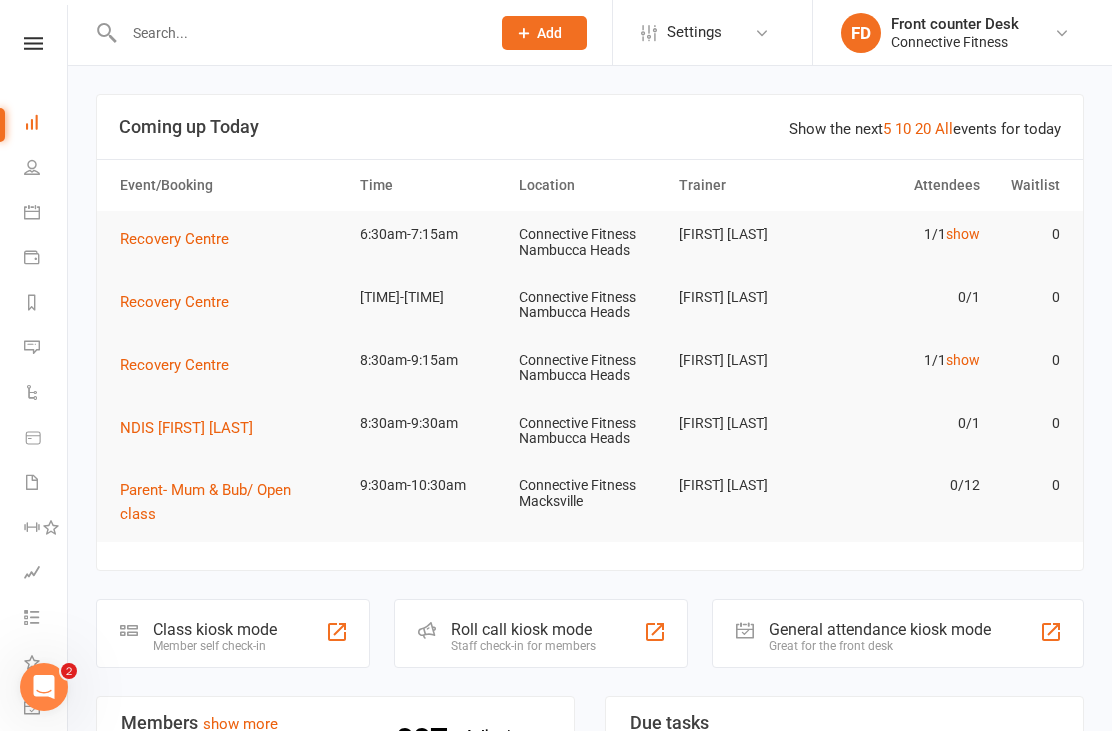 click on "show" at bounding box center (963, 360) 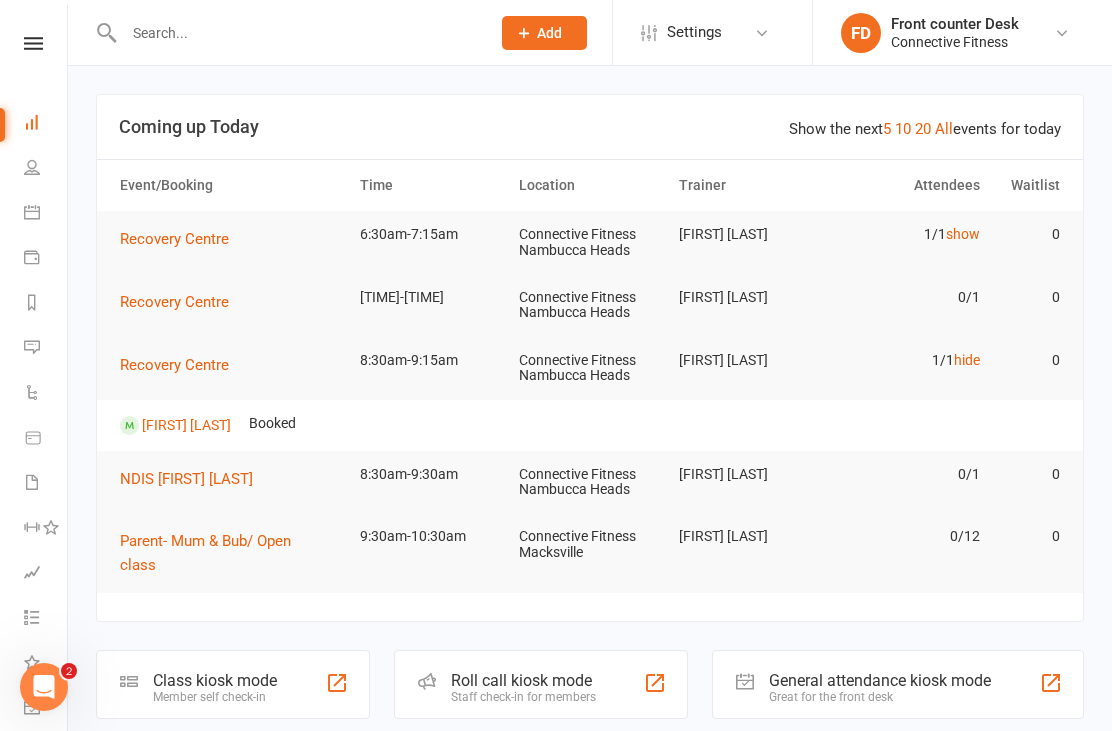 click on "hide" at bounding box center [967, 360] 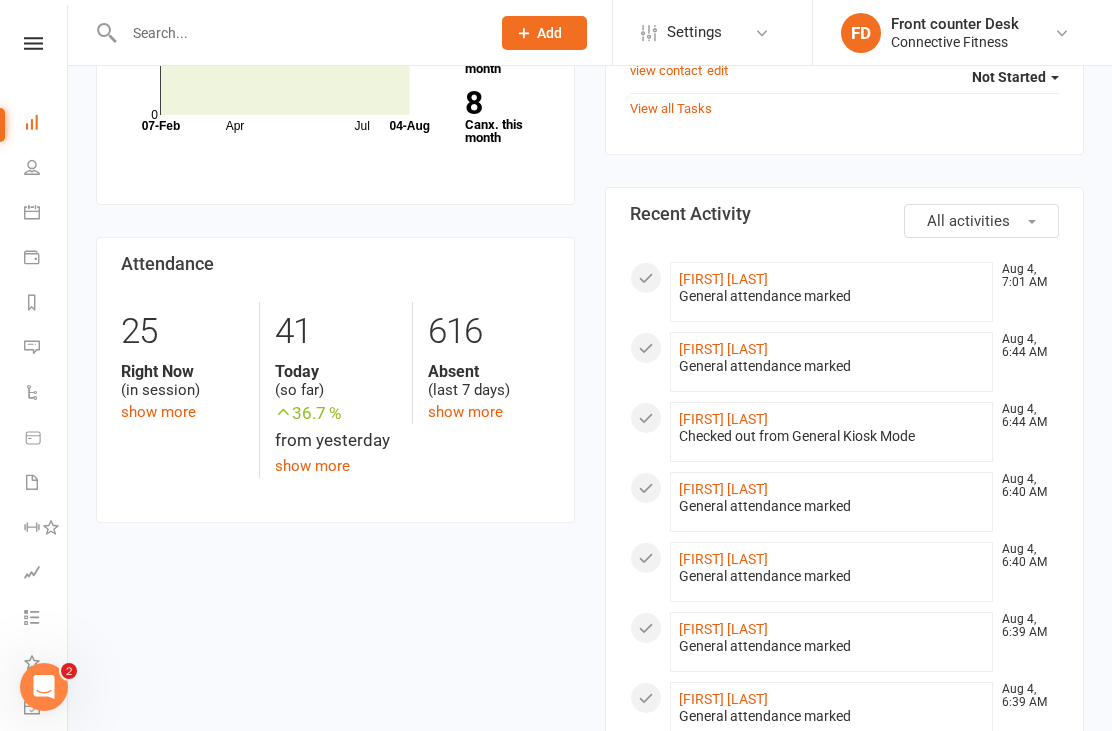 scroll, scrollTop: 814, scrollLeft: 0, axis: vertical 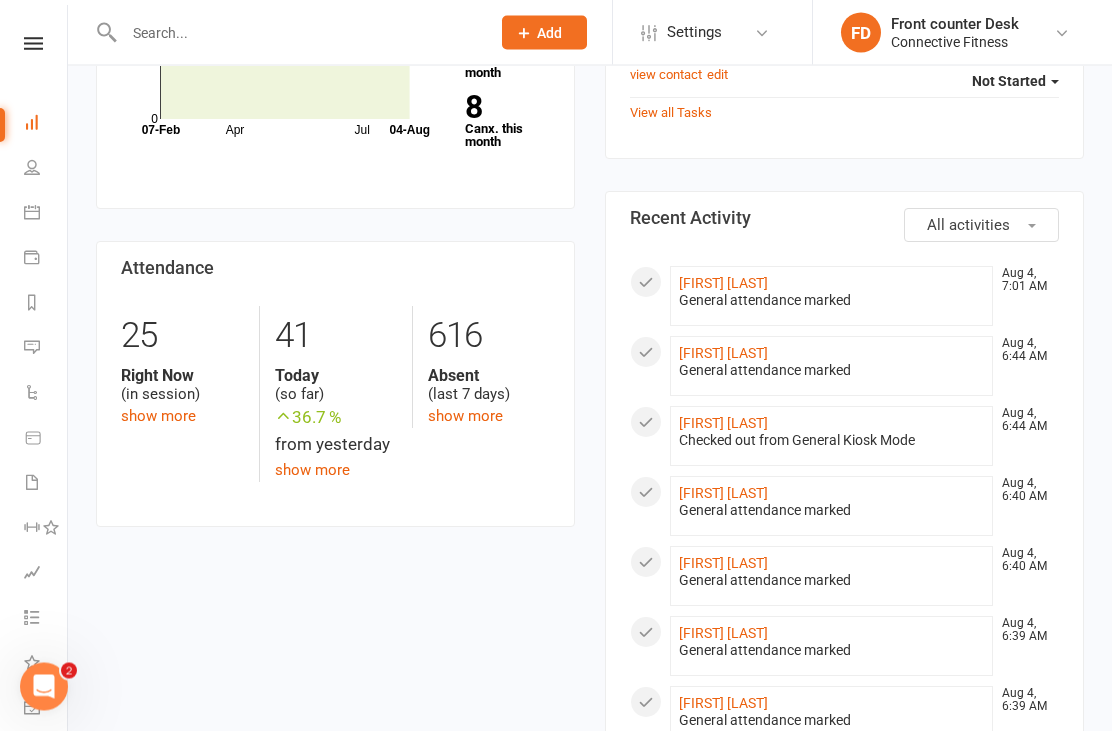 click on "Members  show more 3.9% Last 30 Days Active / Suspended Members Apr Jul Month 07-Feb 04-Aug  0 500 997 Active / Suspended 0 New this week 4 New this month 8 Canx. this month
Attendance 25 Right Now (in session) show more 41 Today (so far)  36.7 %  from yesterday  show more 616 Absent (last 7 days) show more
Due tasks  due 07/07/2025
In Progress
Reminder  : Sean Ambrose view contact  edit due 07/11/2025
Not Started
Reminder  : Sophie Janda view contact  edit due last saturday at 2:45 pm
Not Started
Reminder  : Hina Kouser view contact  edit View all Tasks
All activities
Recent Activity Andreas Faulwetter Aug 4, 7:01 AM General attendance marked
Susie Temple-Smith Aug 4, 6:44 AM General attendance marked
Ellie Grange Aug 4, 6:44 AM
Kirby Welsh" at bounding box center [590, 834] 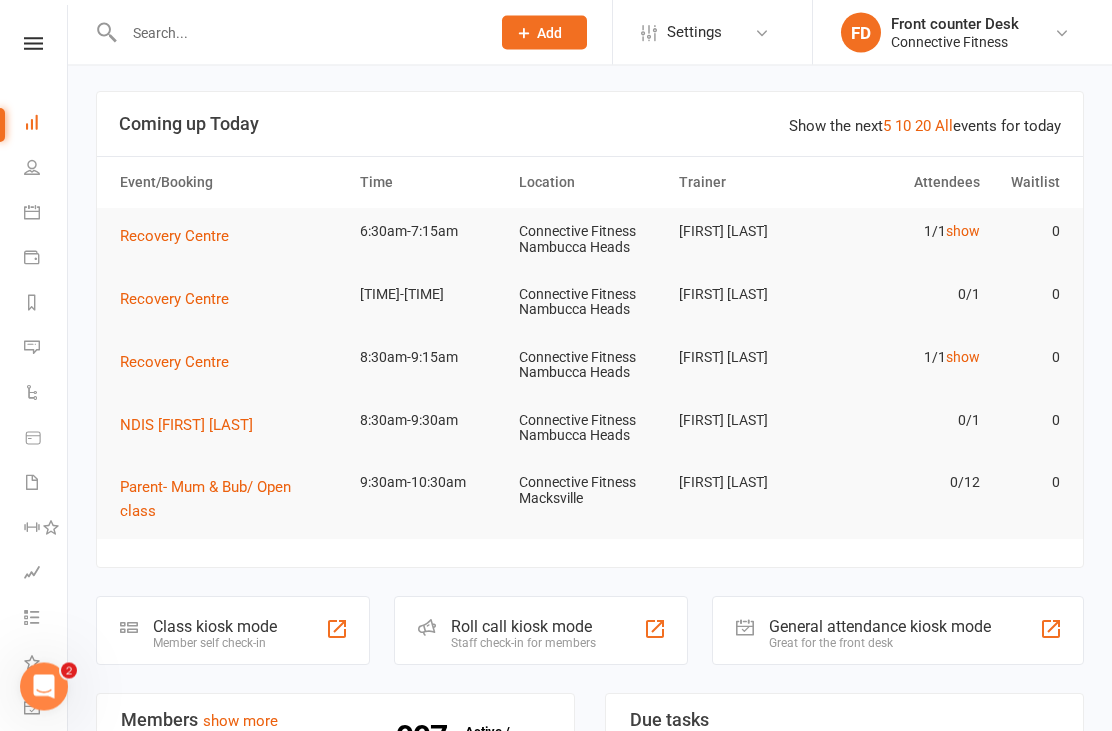 scroll, scrollTop: 0, scrollLeft: 0, axis: both 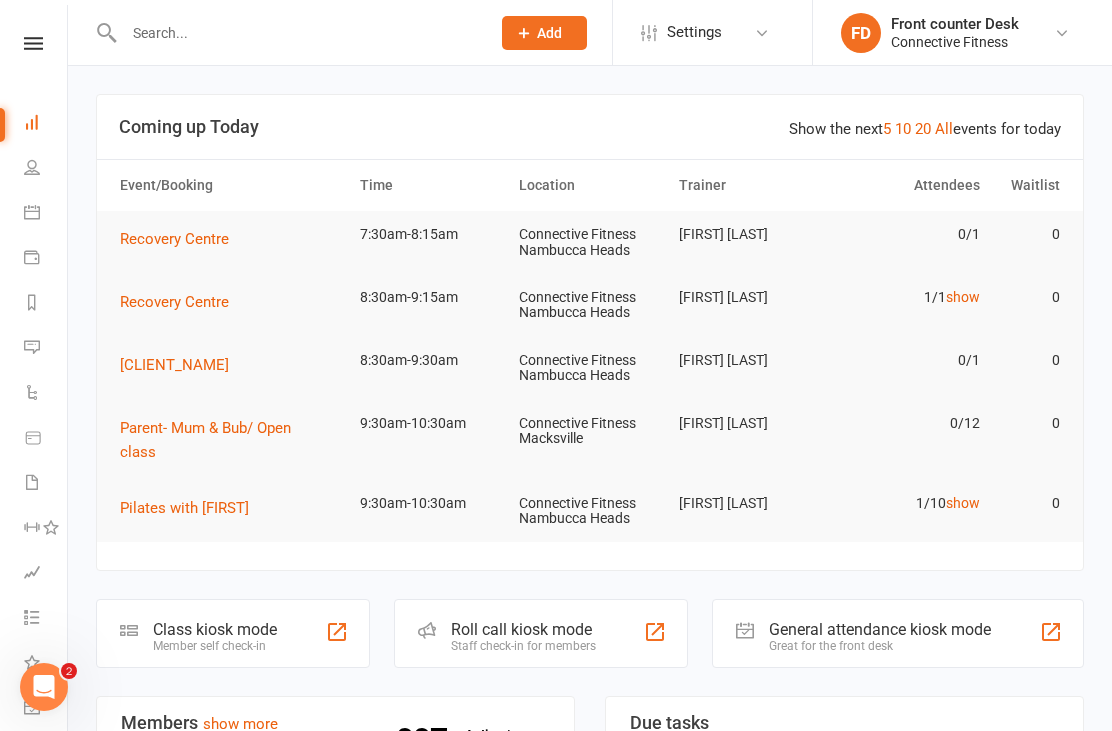click on "Calendar" at bounding box center [46, 214] 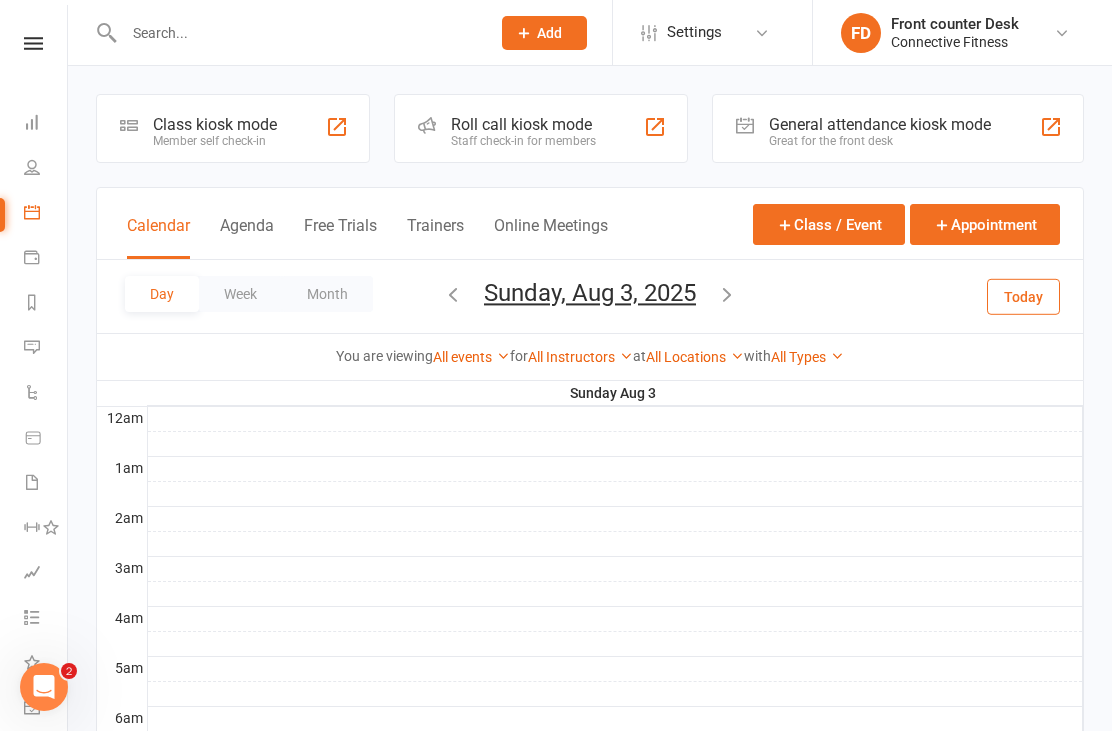 click at bounding box center (727, 294) 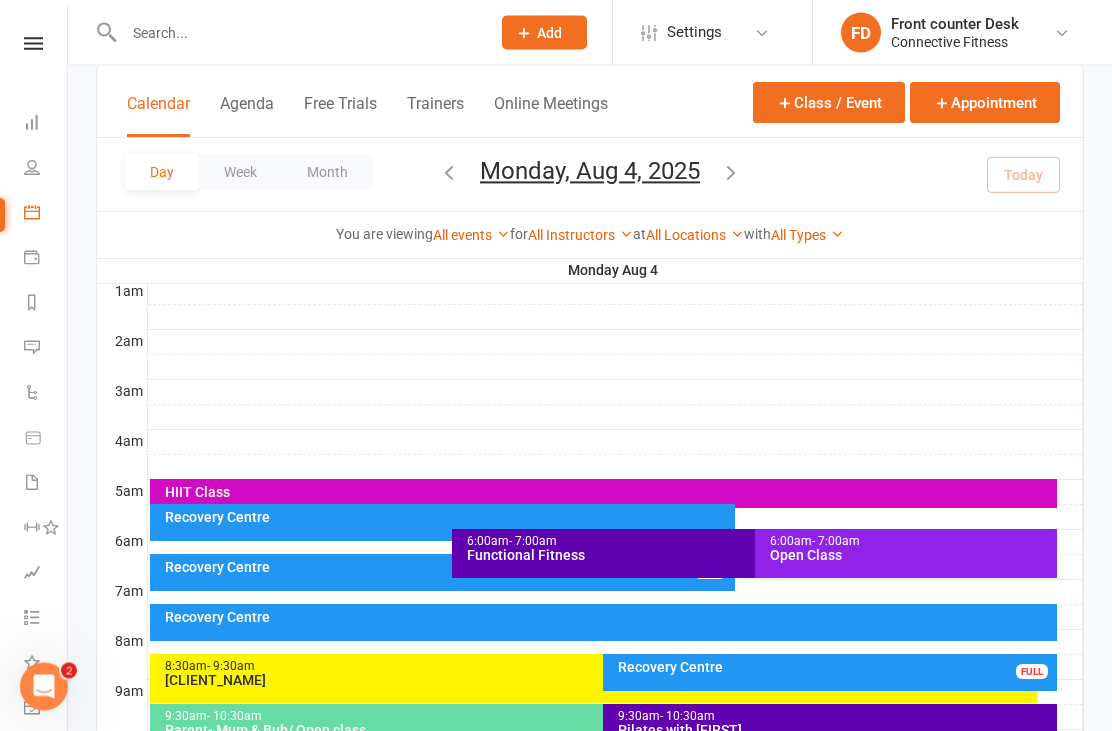 scroll, scrollTop: 173, scrollLeft: 0, axis: vertical 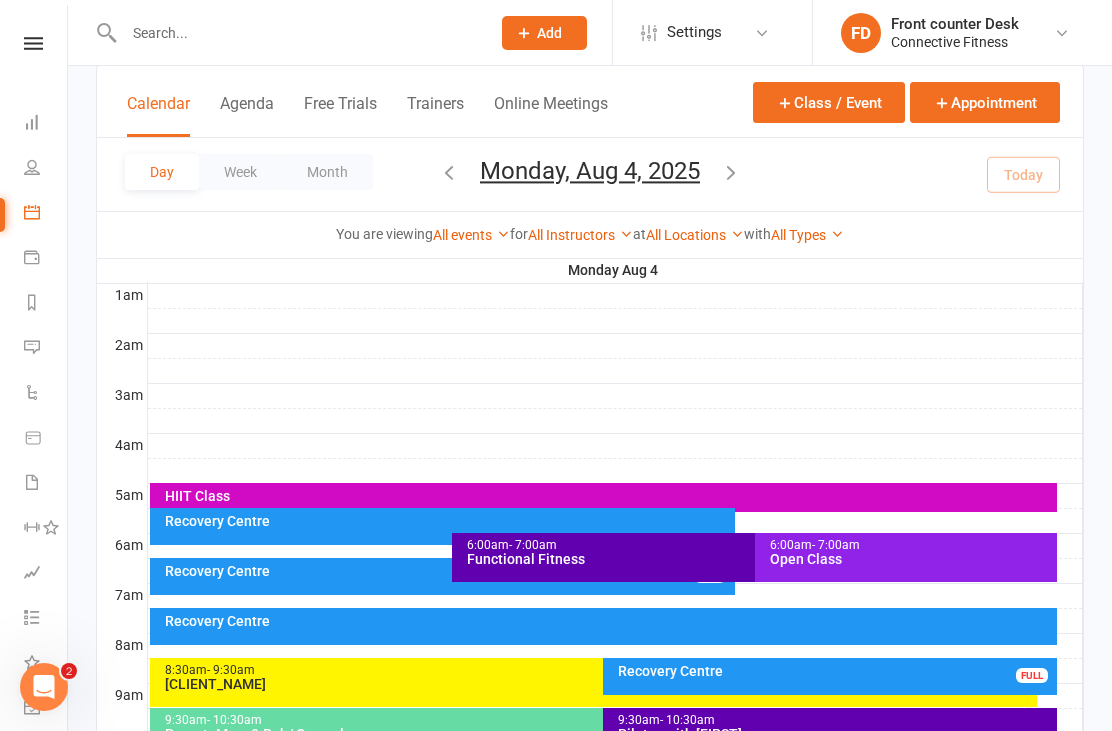 click at bounding box center [731, 172] 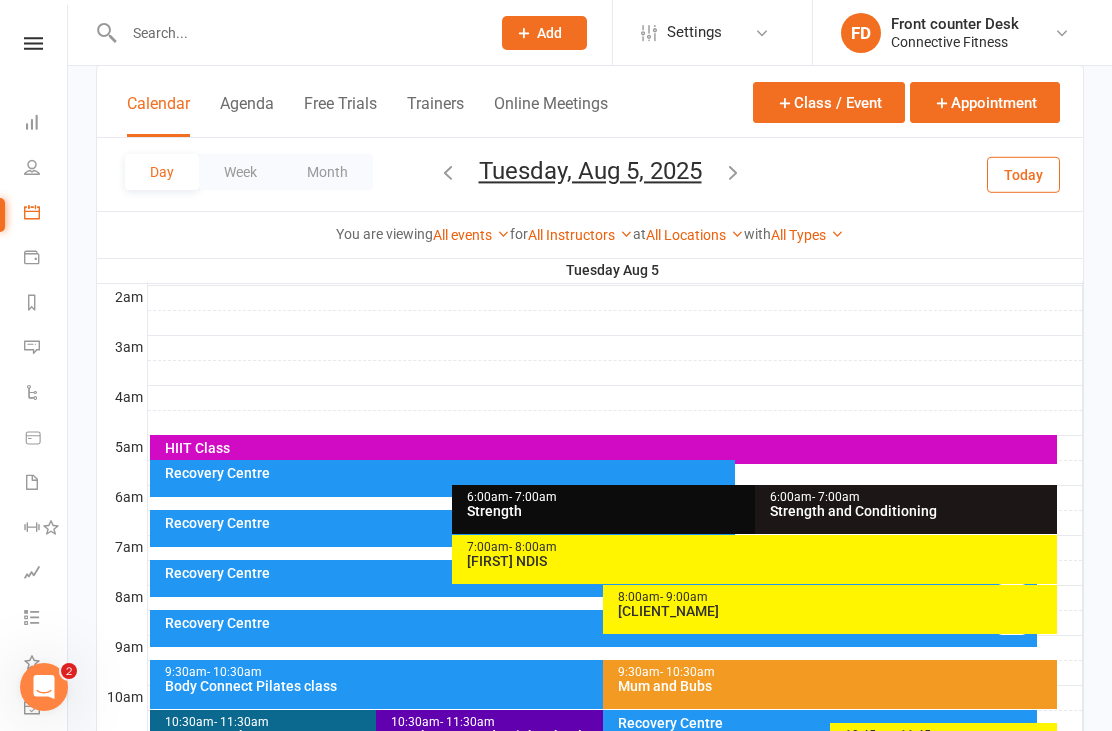scroll, scrollTop: 262, scrollLeft: 0, axis: vertical 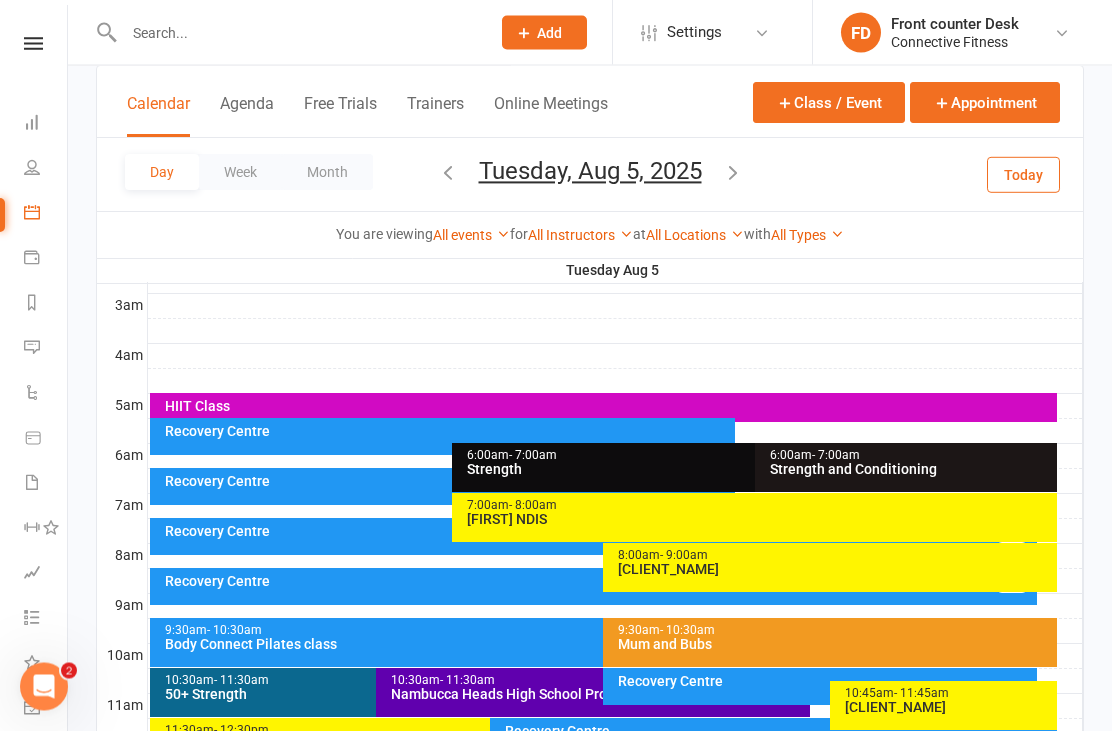 click on "Recovery Centre" at bounding box center (599, 582) 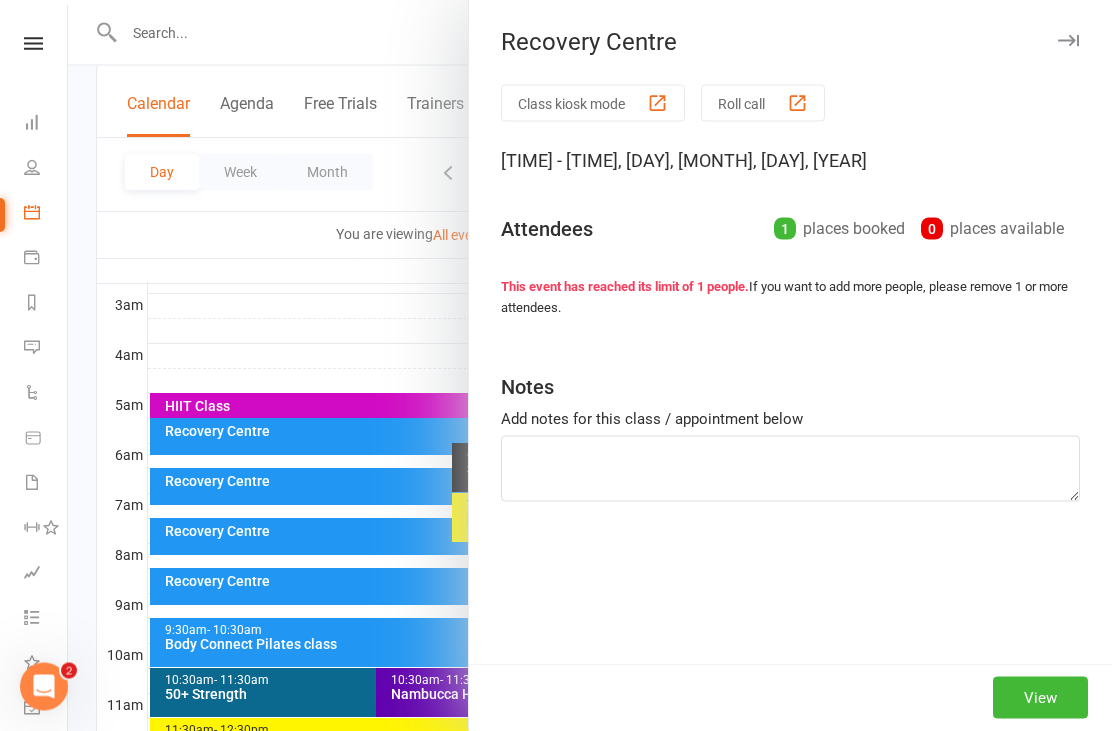 scroll, scrollTop: 263, scrollLeft: 0, axis: vertical 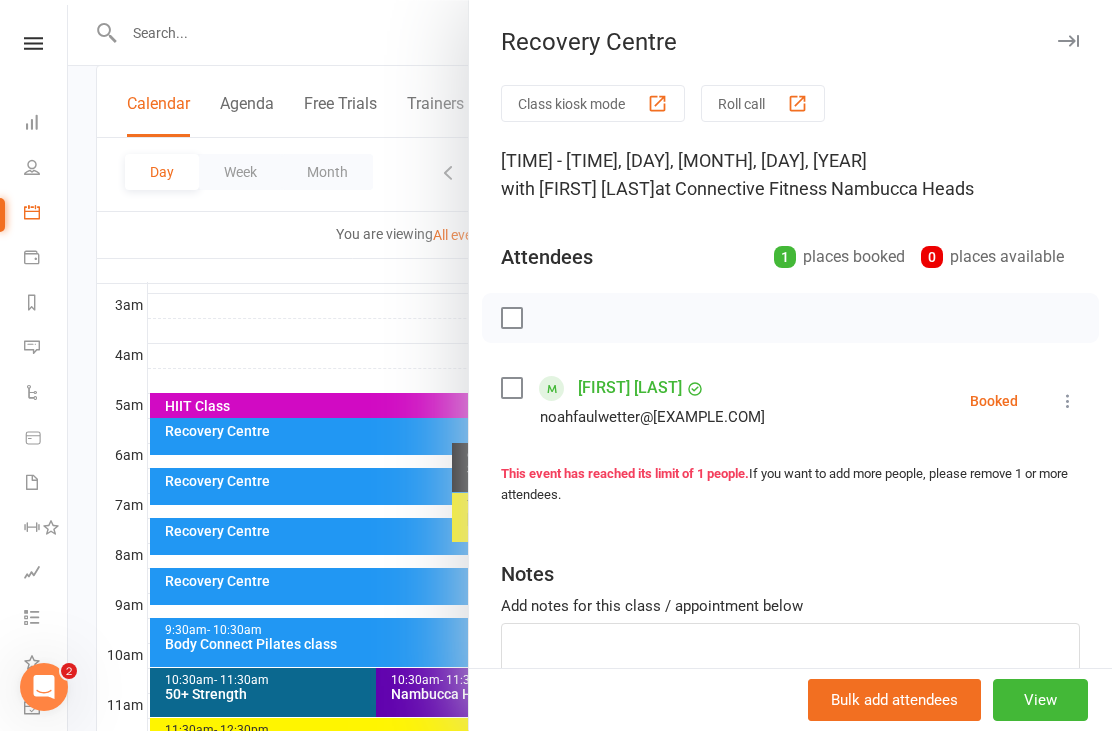 click at bounding box center [590, 365] 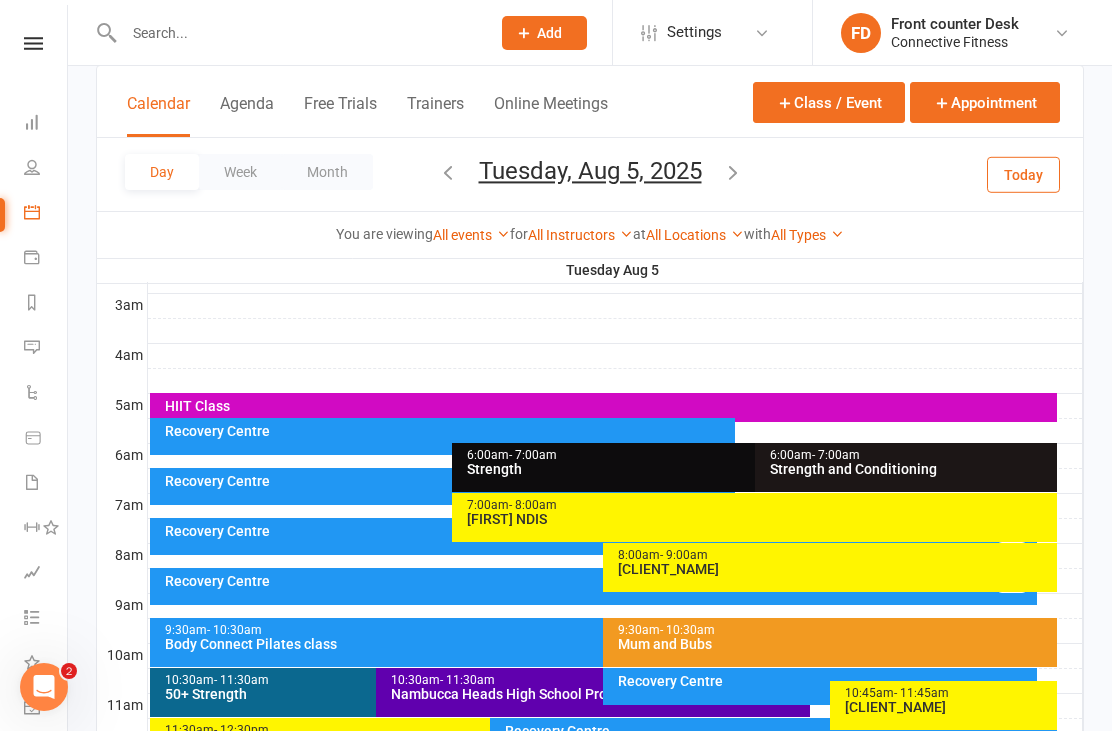 click on "Recovery Centre" at bounding box center (599, 531) 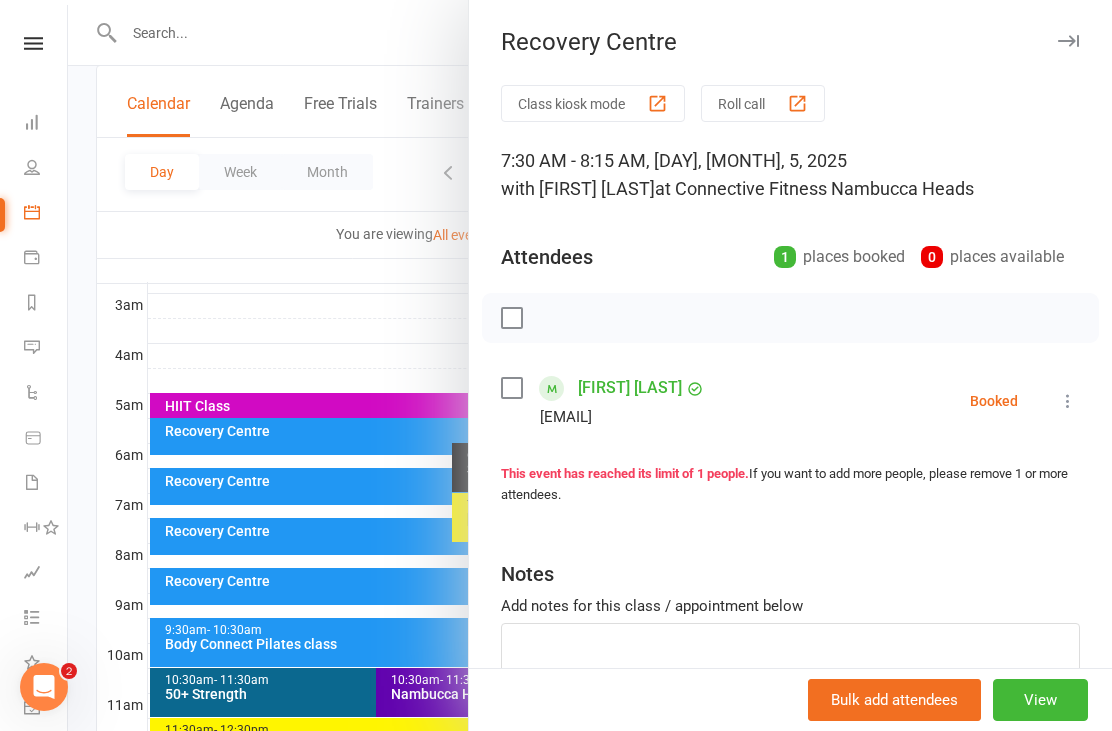 click at bounding box center (590, 365) 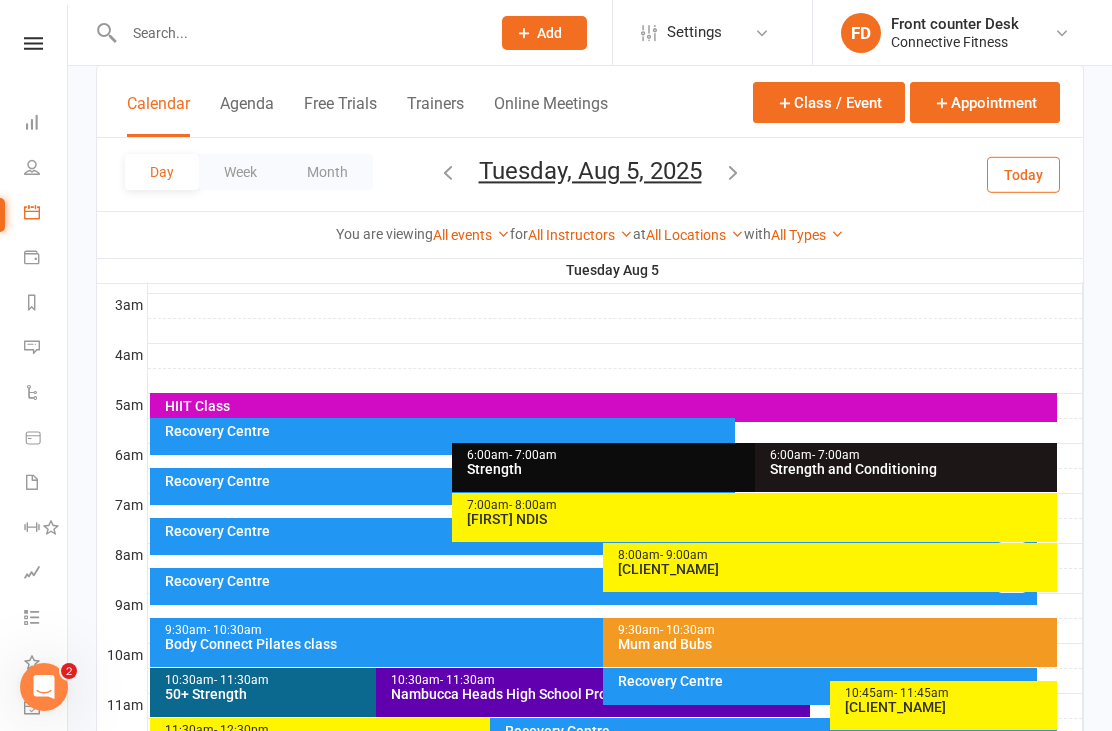 click at bounding box center [733, 172] 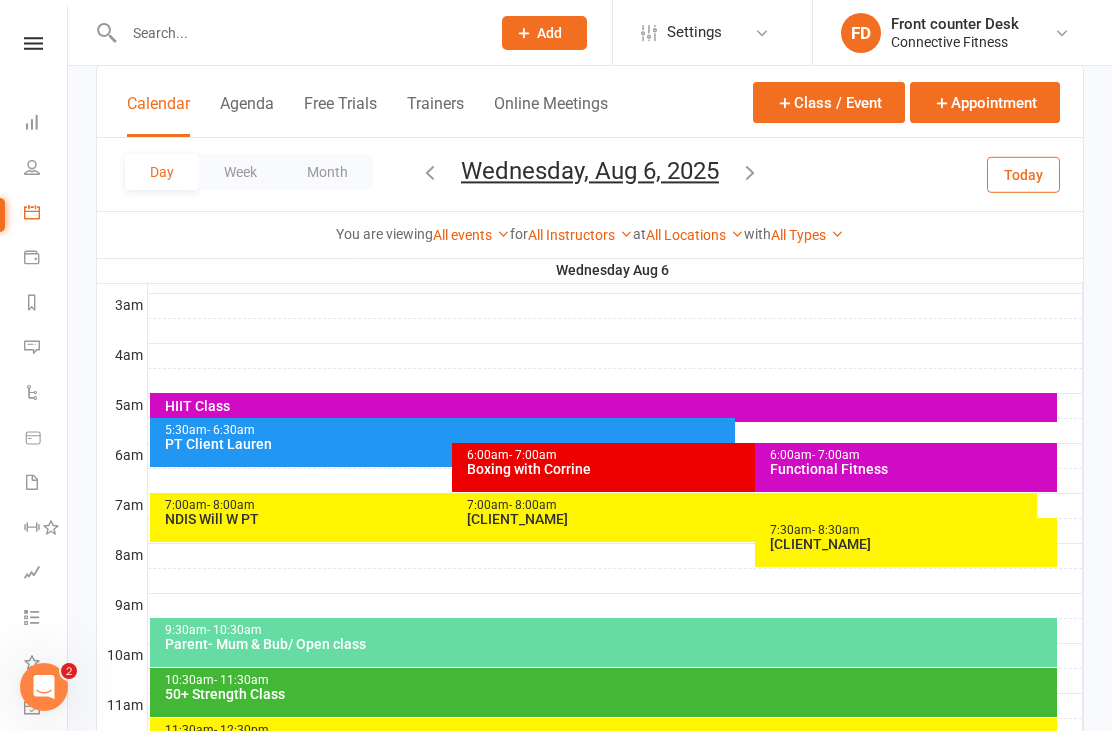 click at bounding box center (750, 172) 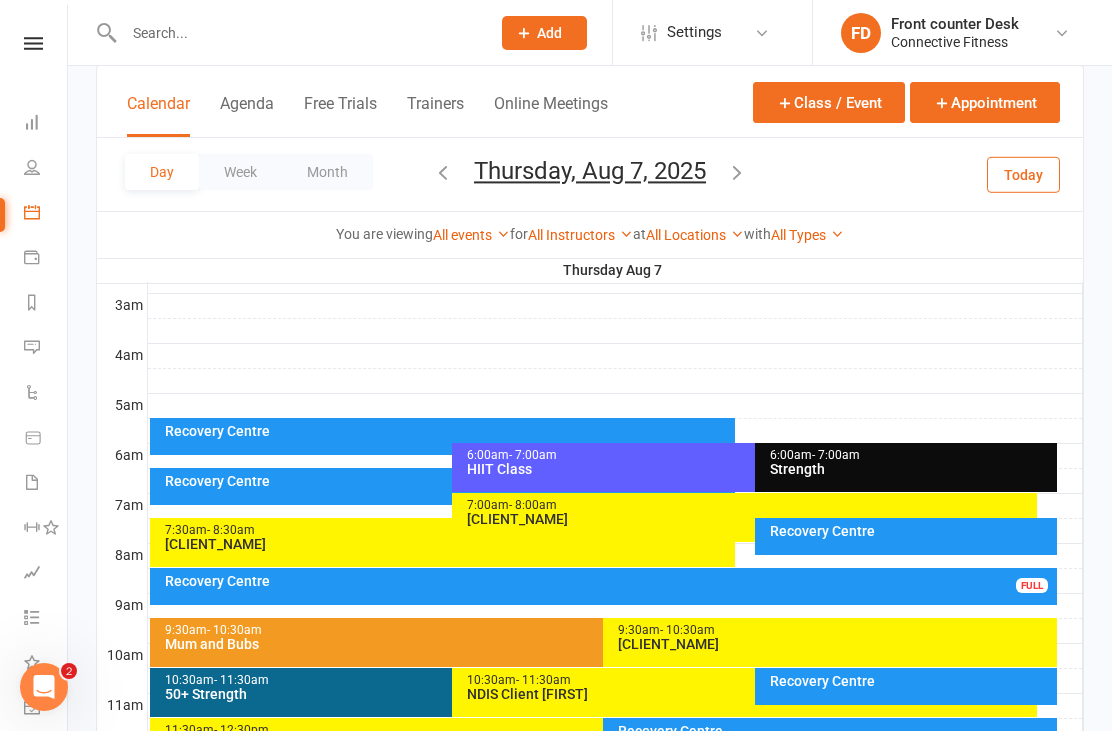 click on "Recovery Centre" at bounding box center [609, 581] 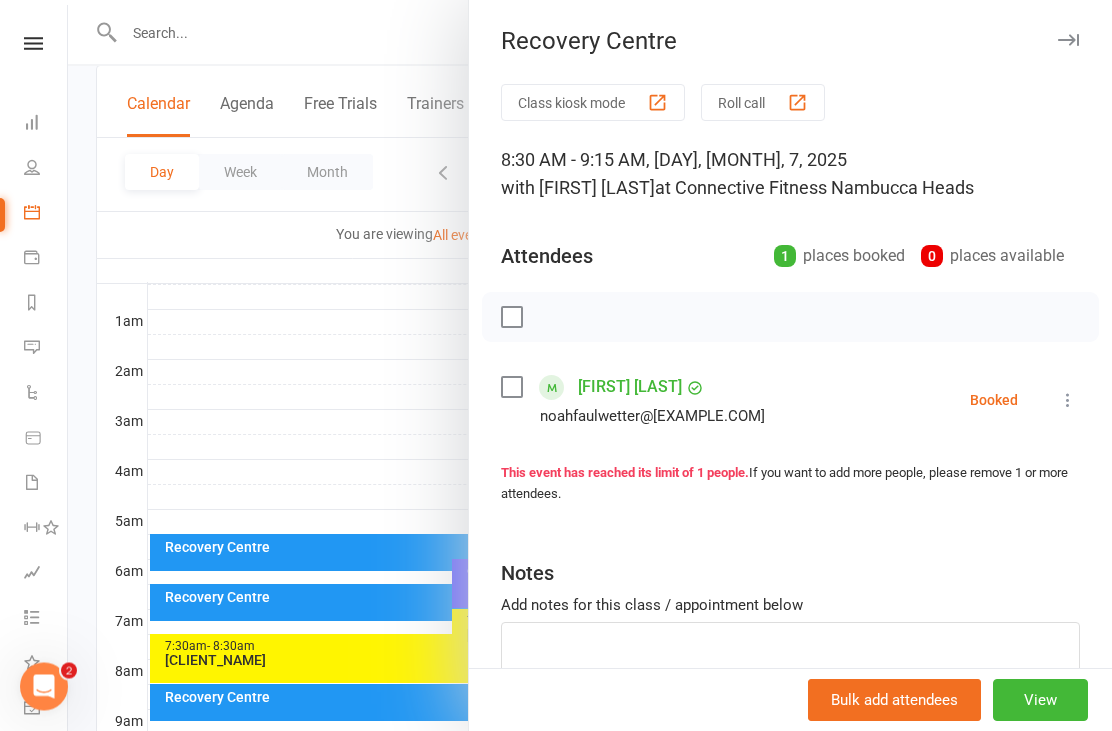 scroll, scrollTop: 124, scrollLeft: 0, axis: vertical 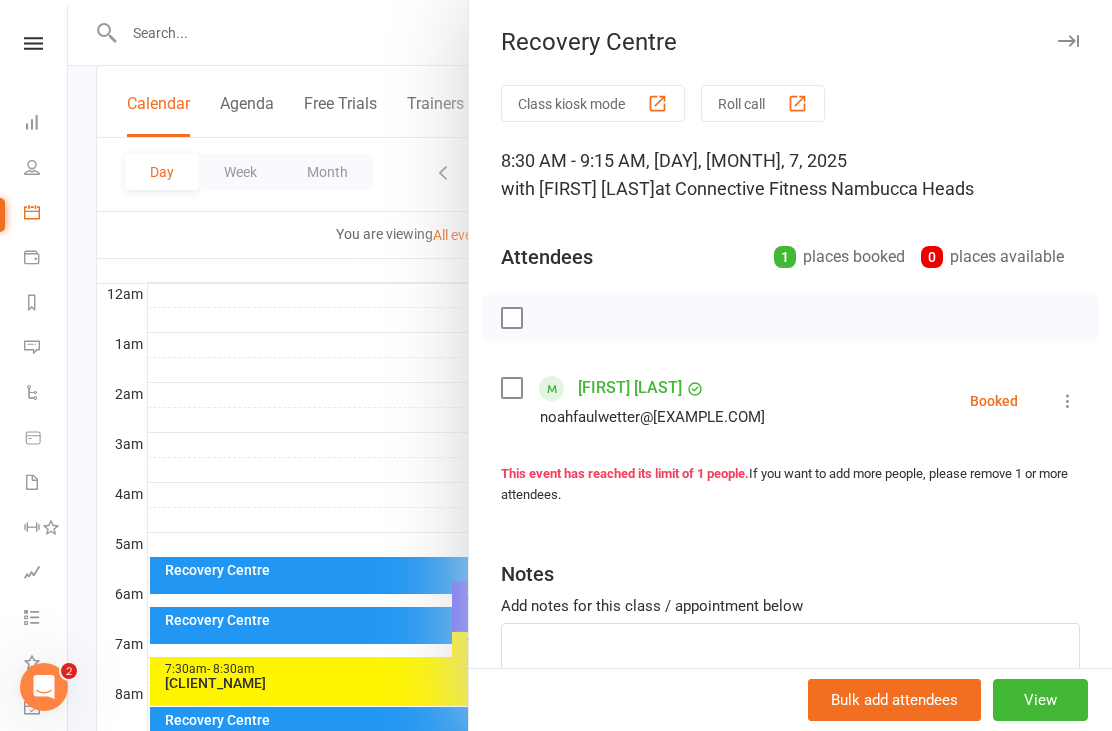 click at bounding box center [590, 365] 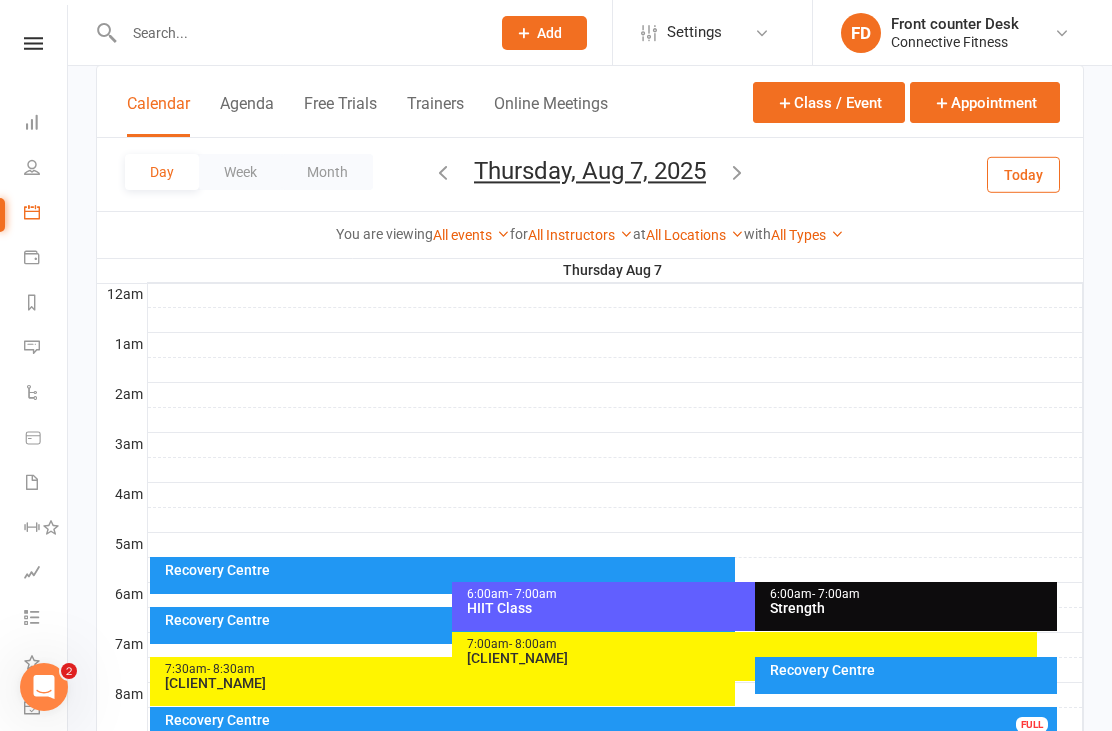click at bounding box center [615, 395] 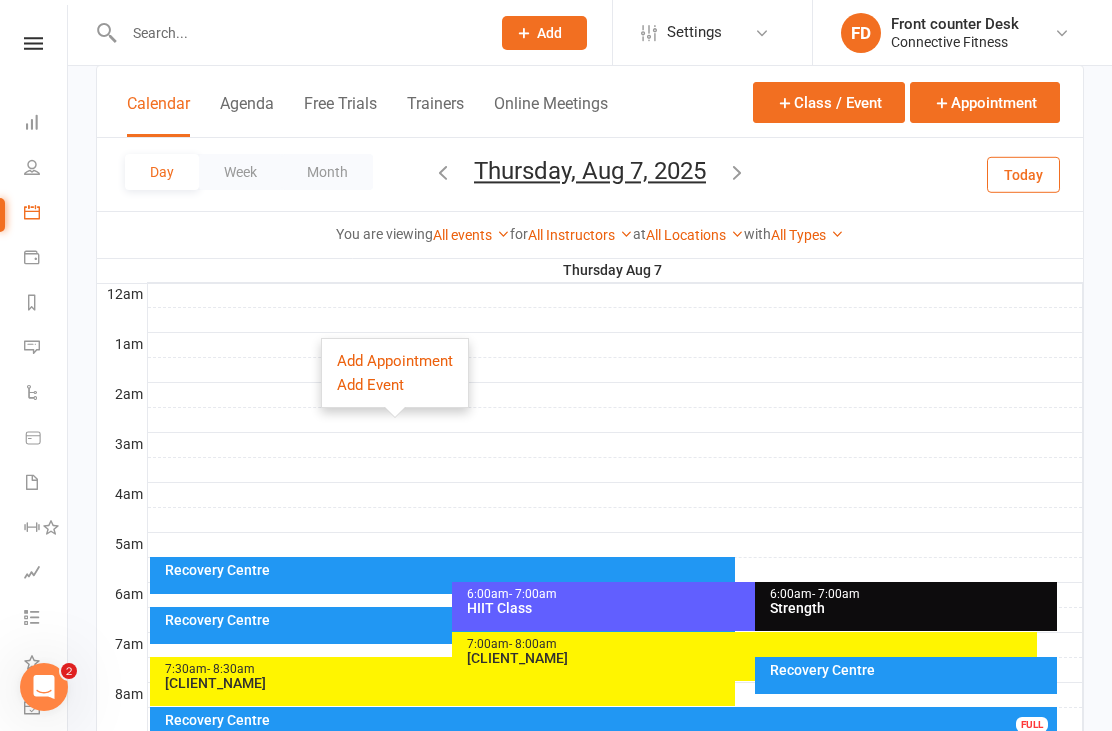 click at bounding box center [737, 174] 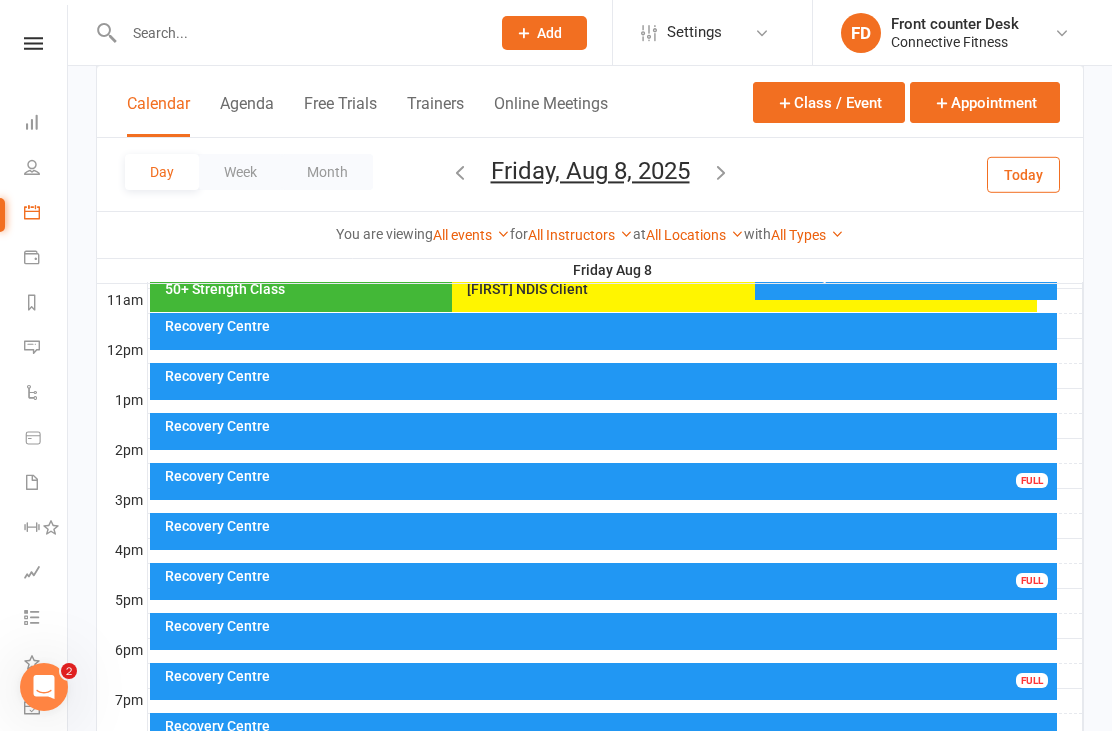 scroll, scrollTop: 667, scrollLeft: 0, axis: vertical 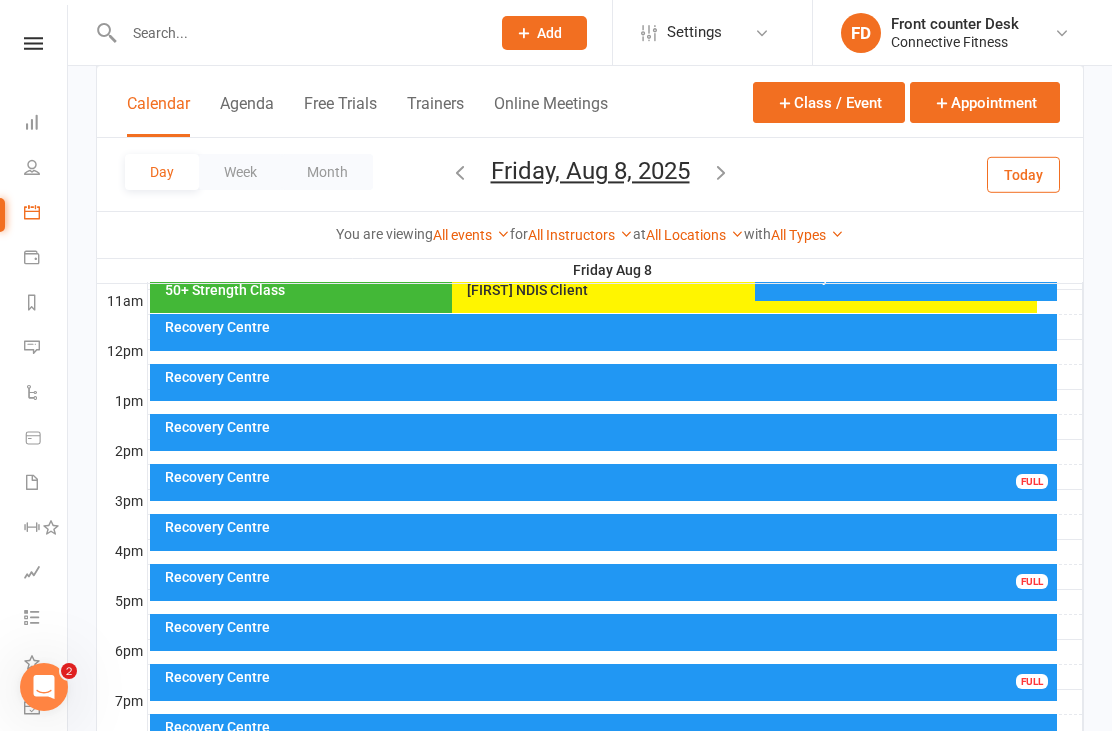 click on "Recovery Centre FULL" at bounding box center [604, 582] 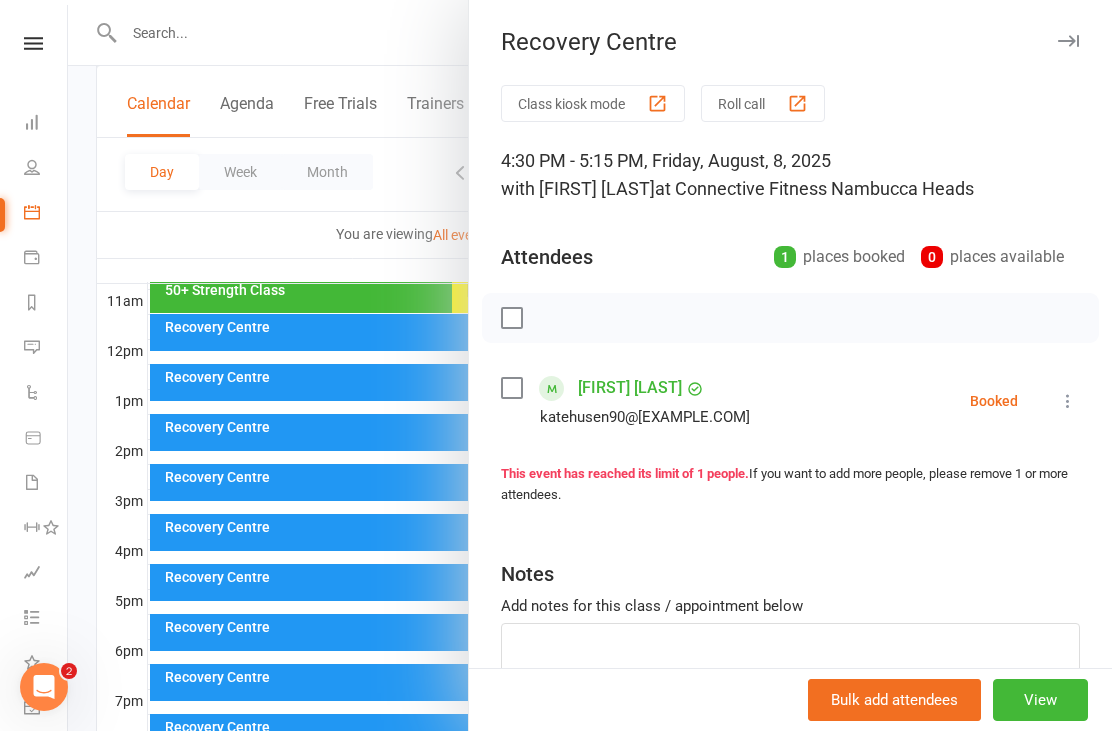 click at bounding box center (590, 365) 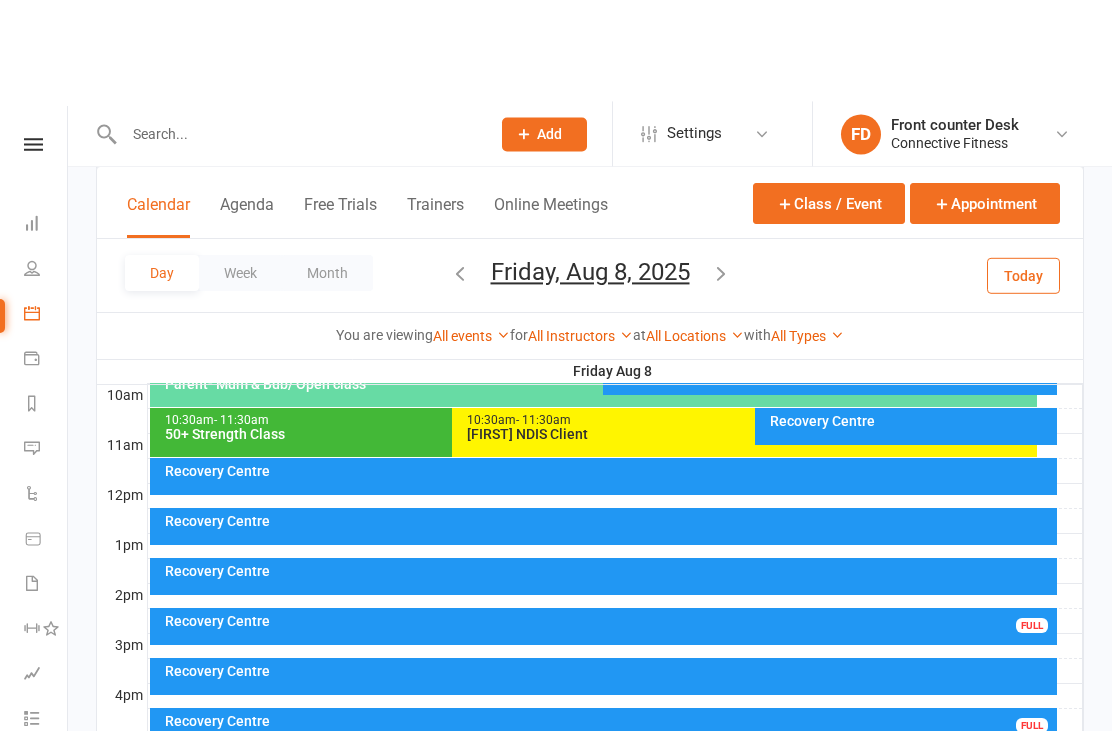 scroll, scrollTop: 0, scrollLeft: 0, axis: both 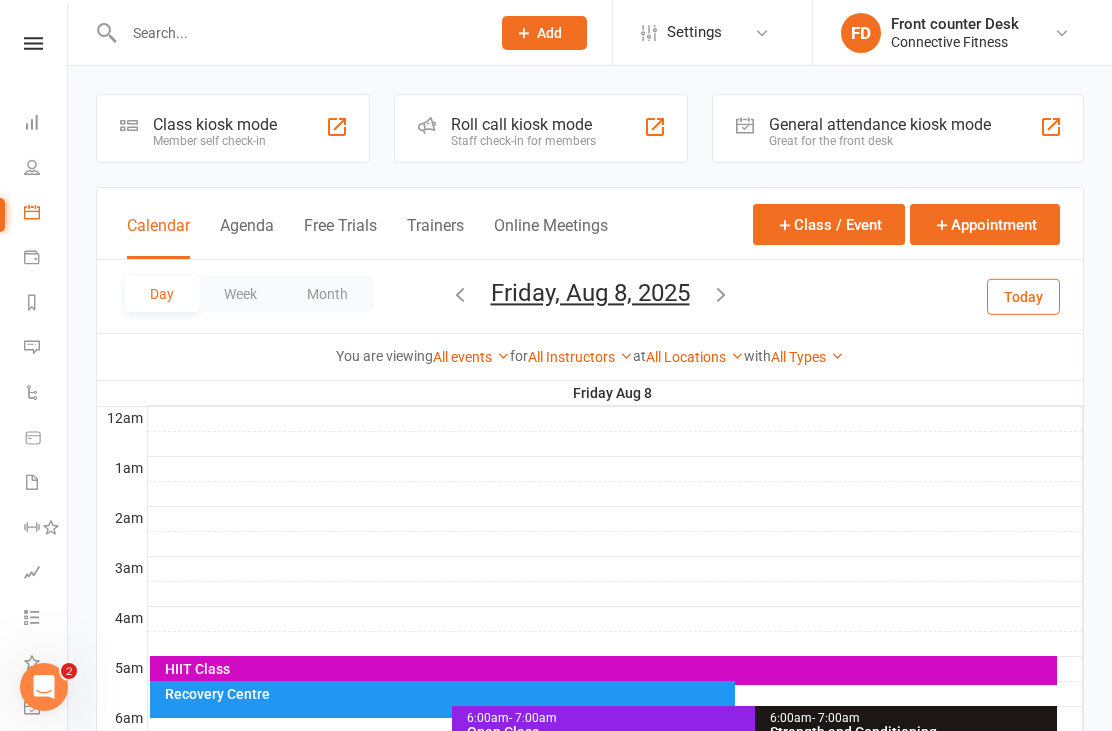 click at bounding box center [721, 296] 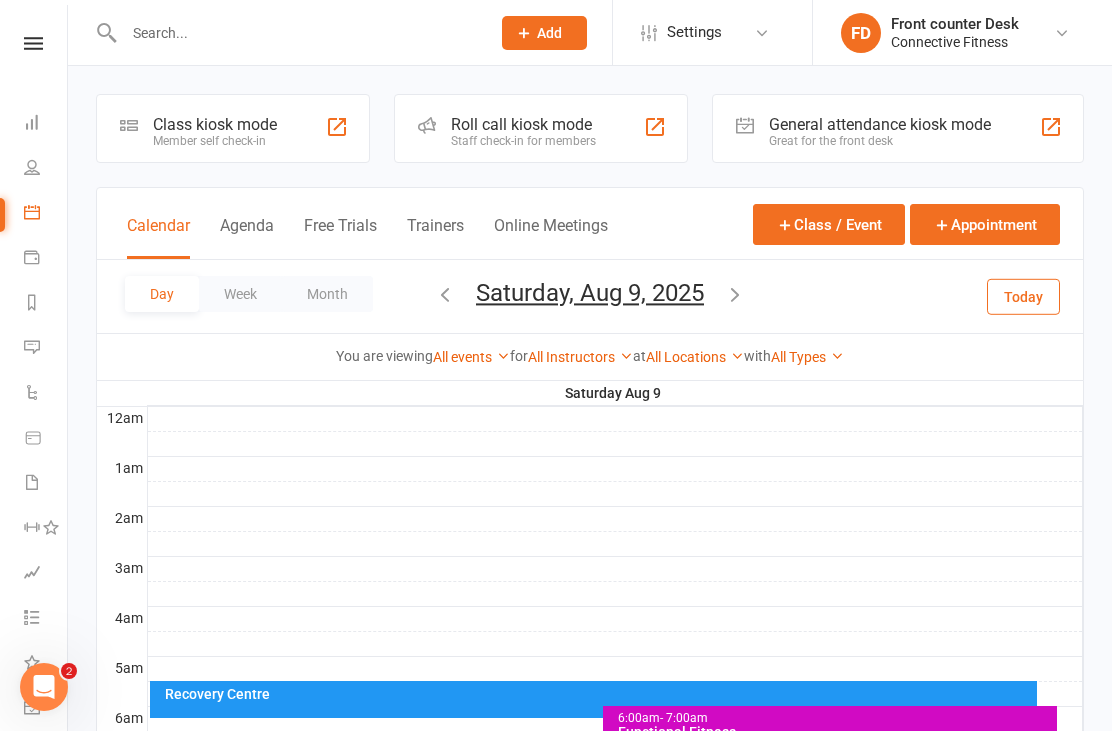 click at bounding box center (735, 296) 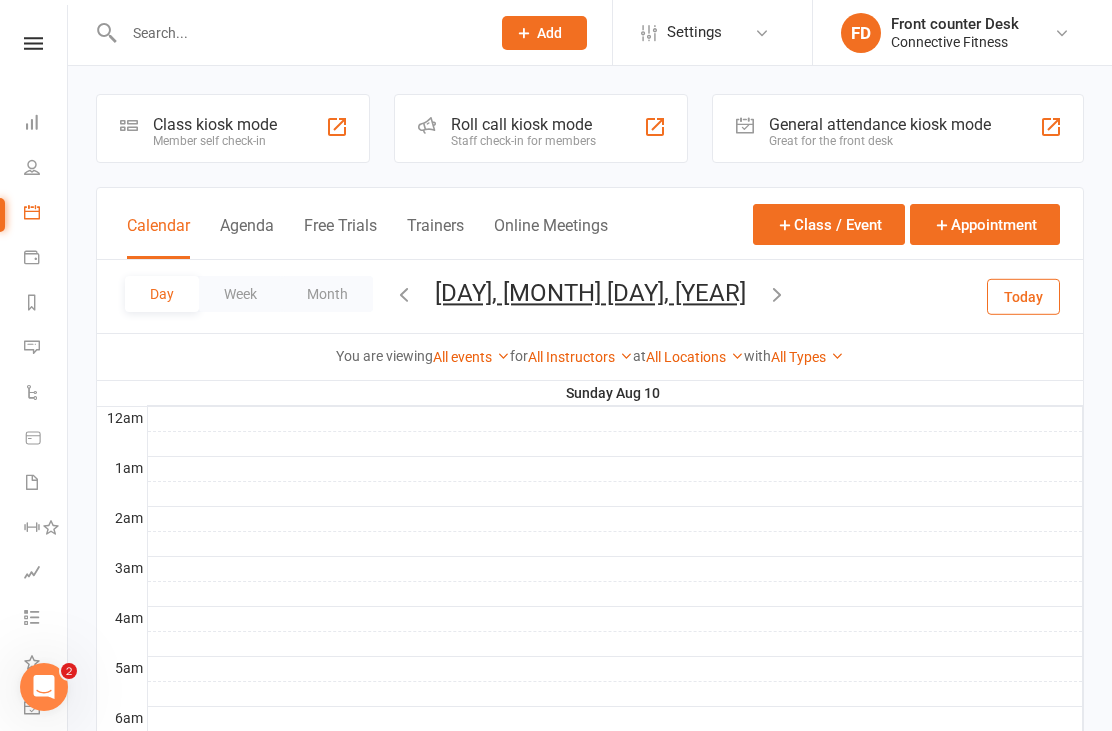 click at bounding box center (777, 294) 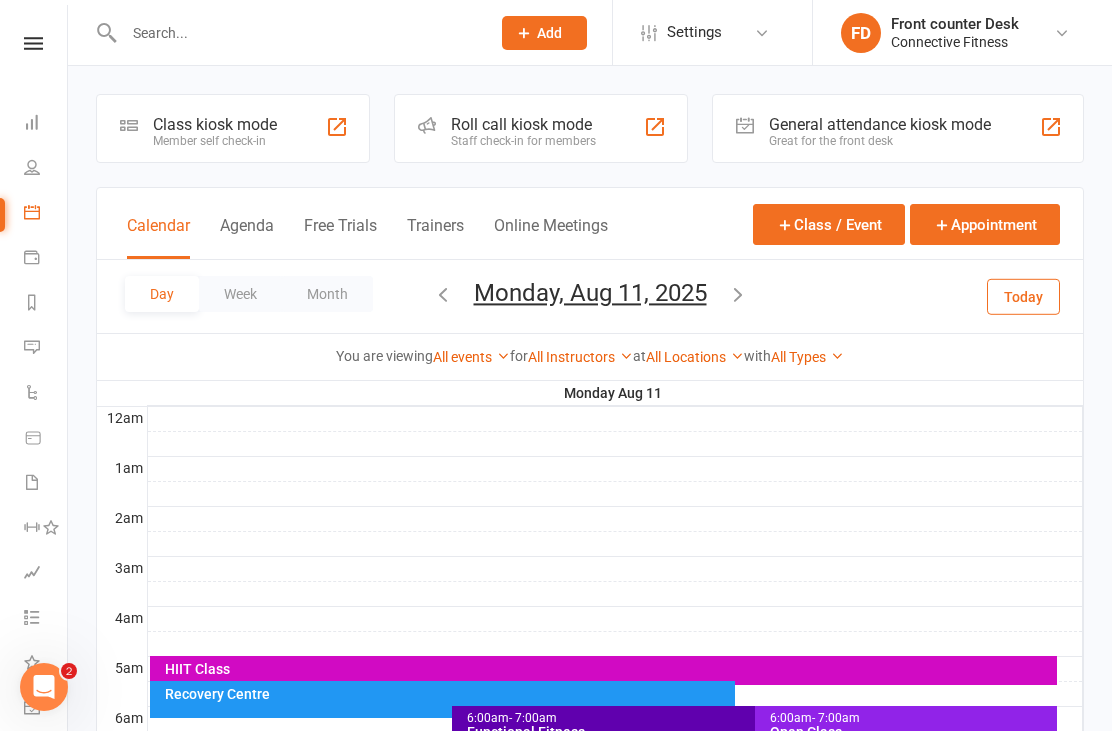 click at bounding box center [738, 294] 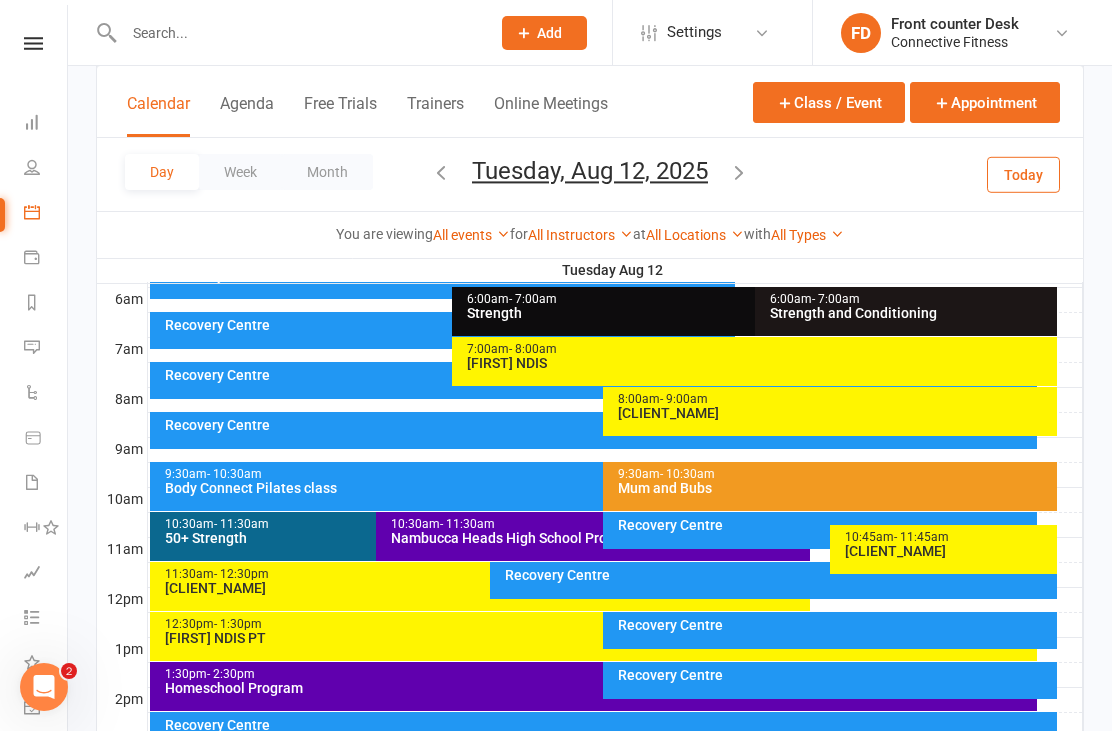 scroll, scrollTop: 419, scrollLeft: 0, axis: vertical 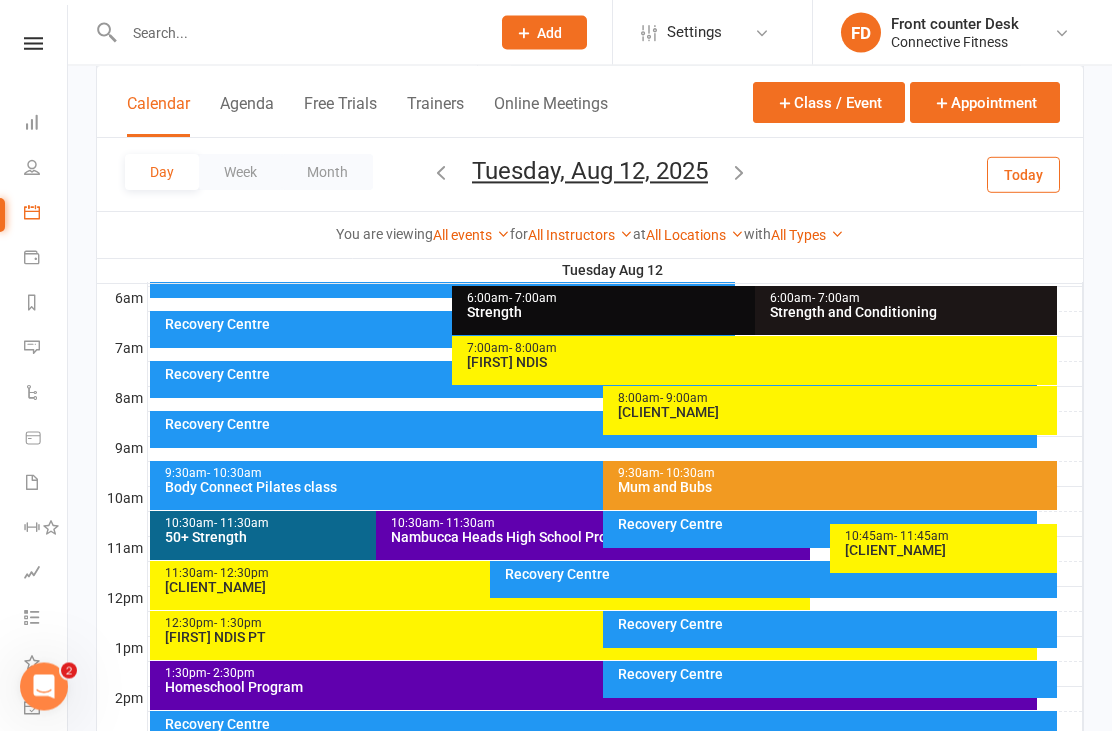 click on "Recovery Centre" at bounding box center [599, 425] 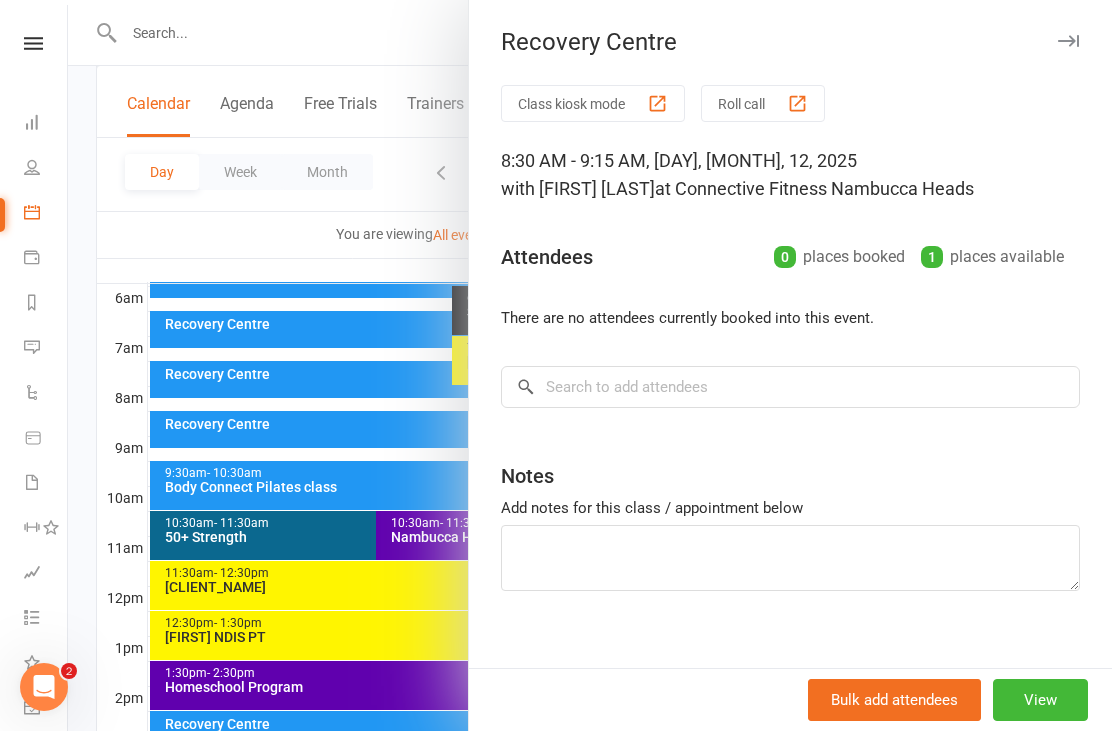 click at bounding box center [590, 365] 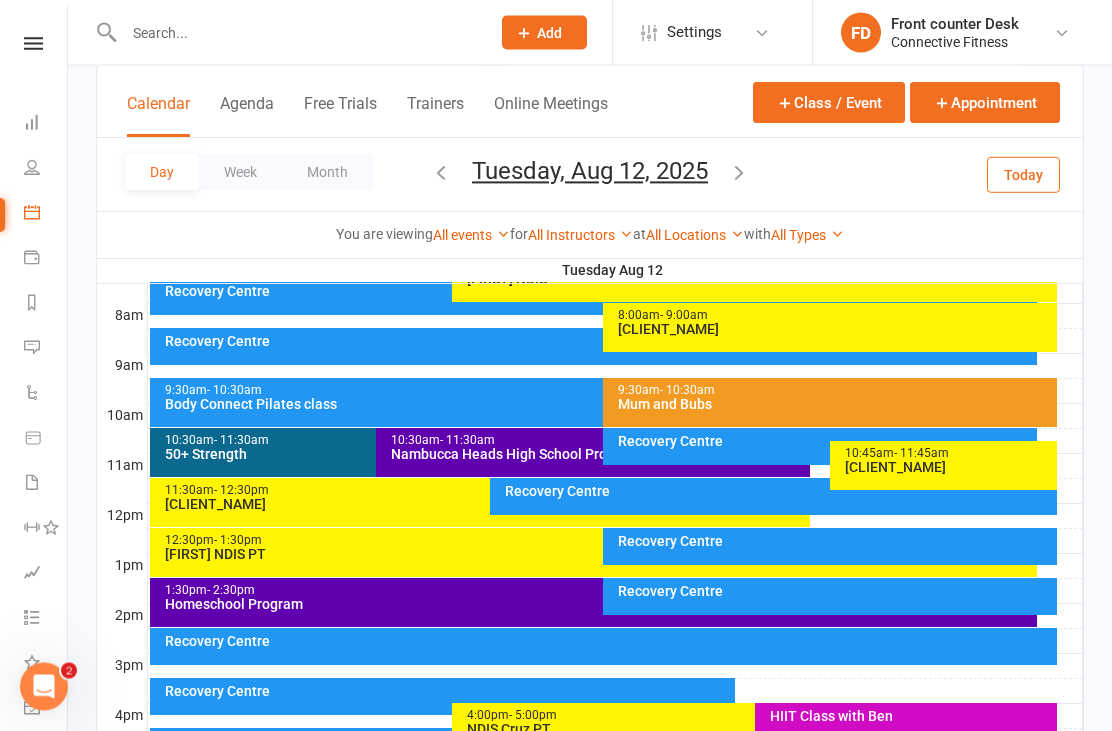 click on "Recovery Centre" at bounding box center [830, 547] 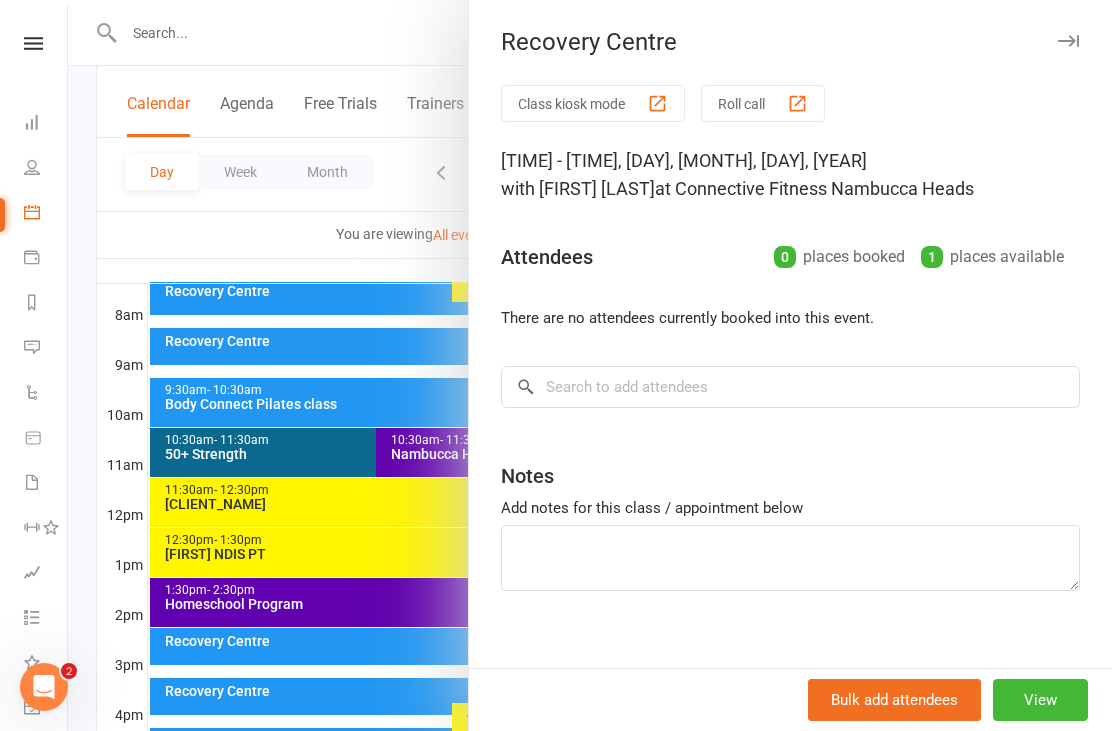 click at bounding box center (590, 365) 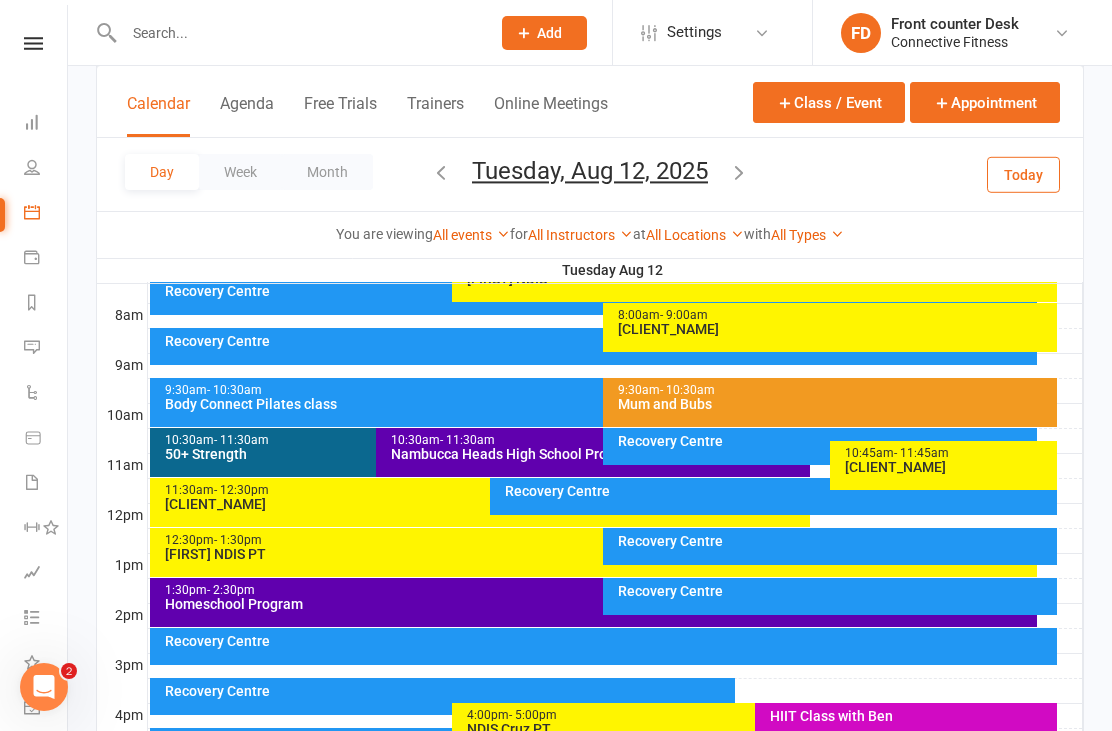 click on "Week" at bounding box center [240, 172] 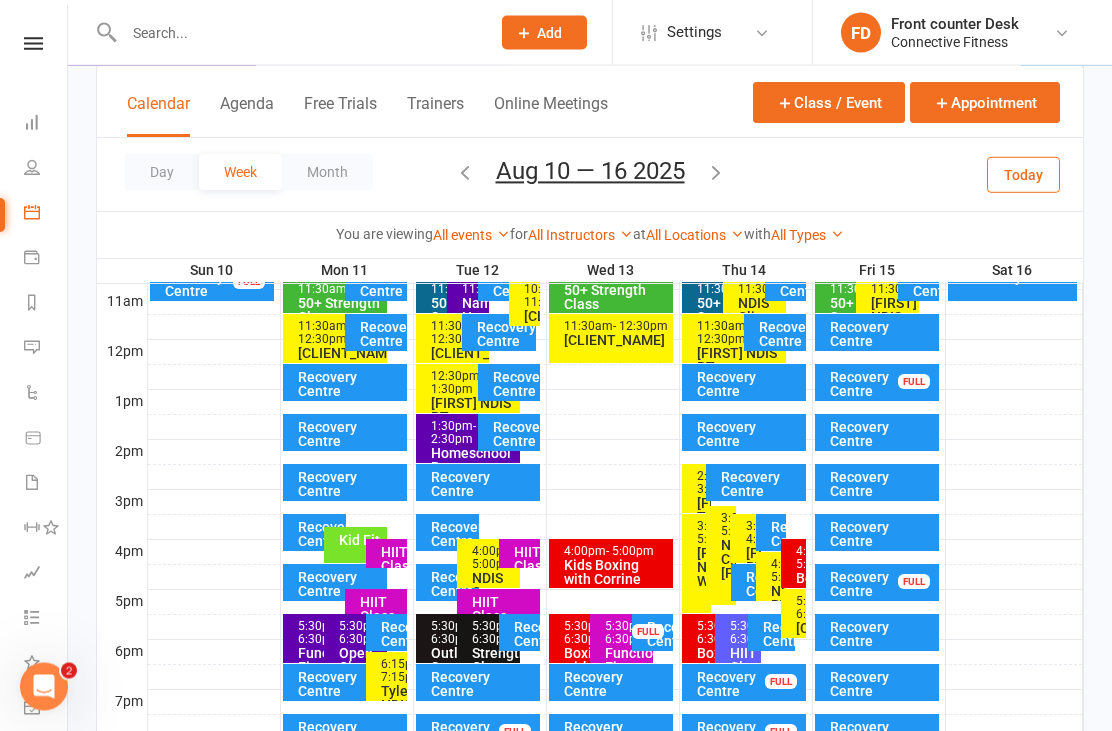 scroll, scrollTop: 668, scrollLeft: 0, axis: vertical 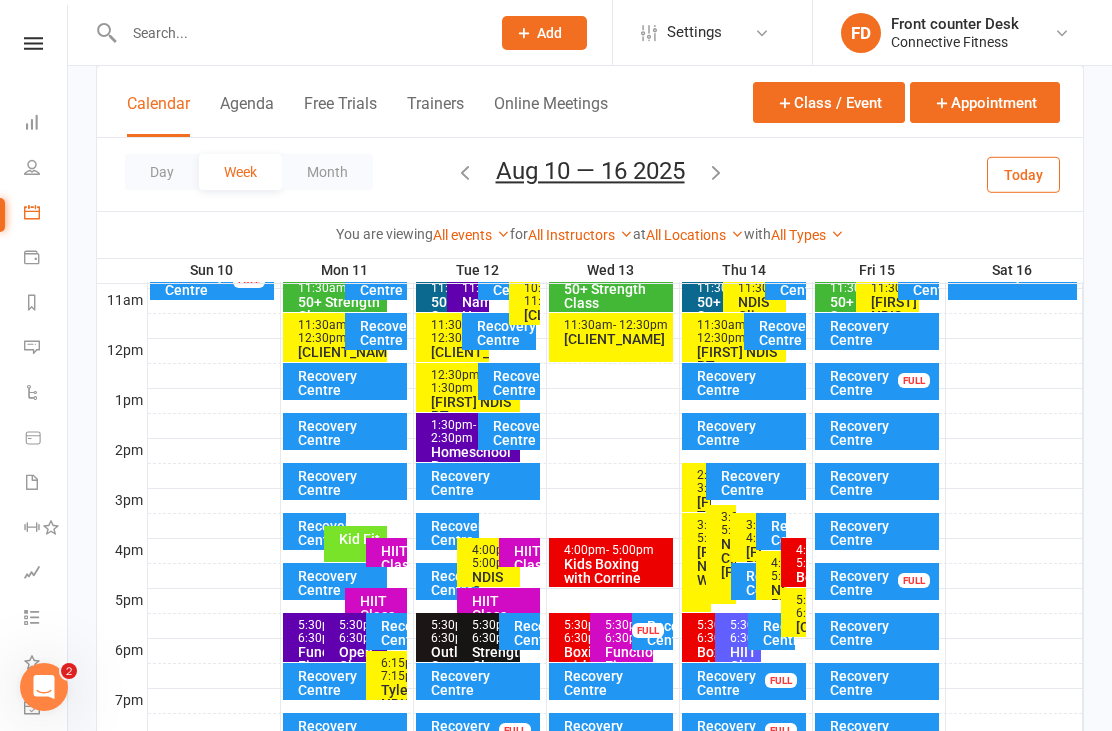 click on "Recovery Centre FULL" at bounding box center [877, 581] 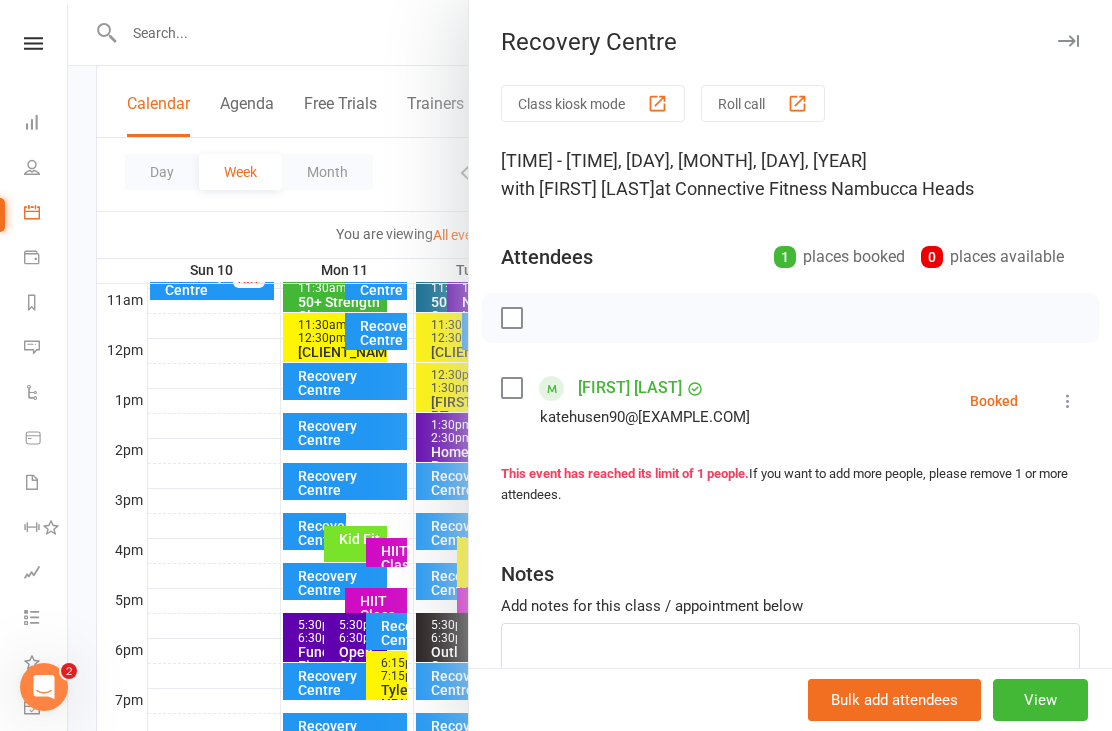click at bounding box center [590, 365] 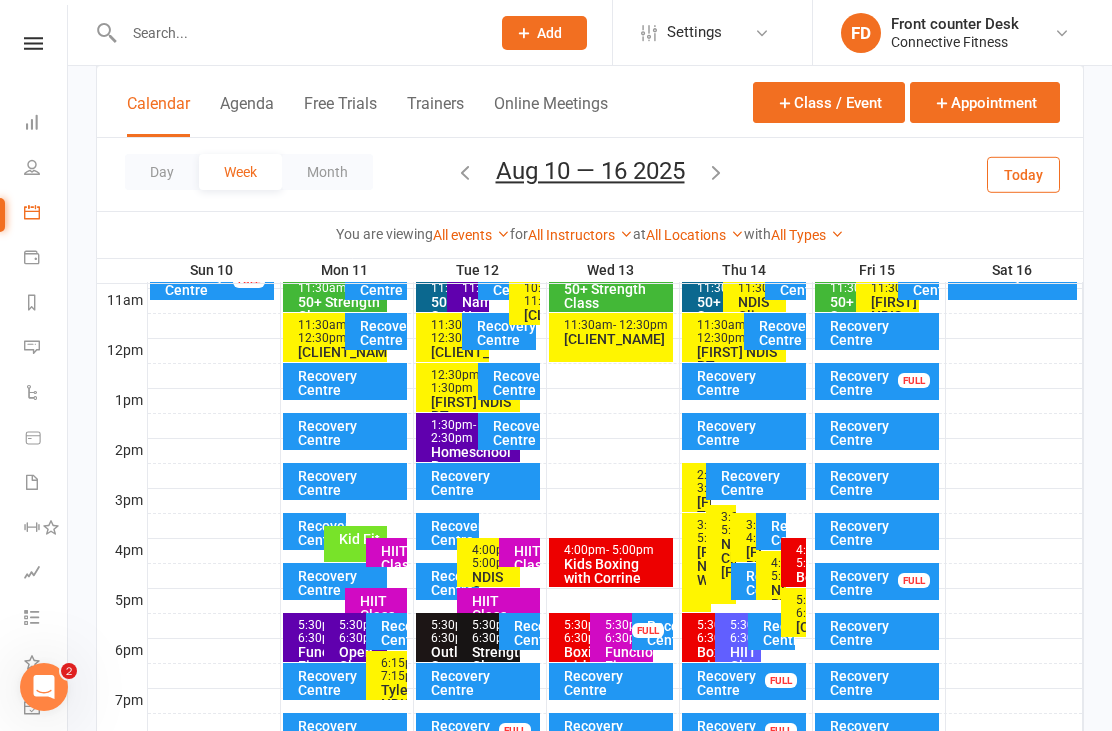 click on "Recovery Centre FULL" at bounding box center (877, 381) 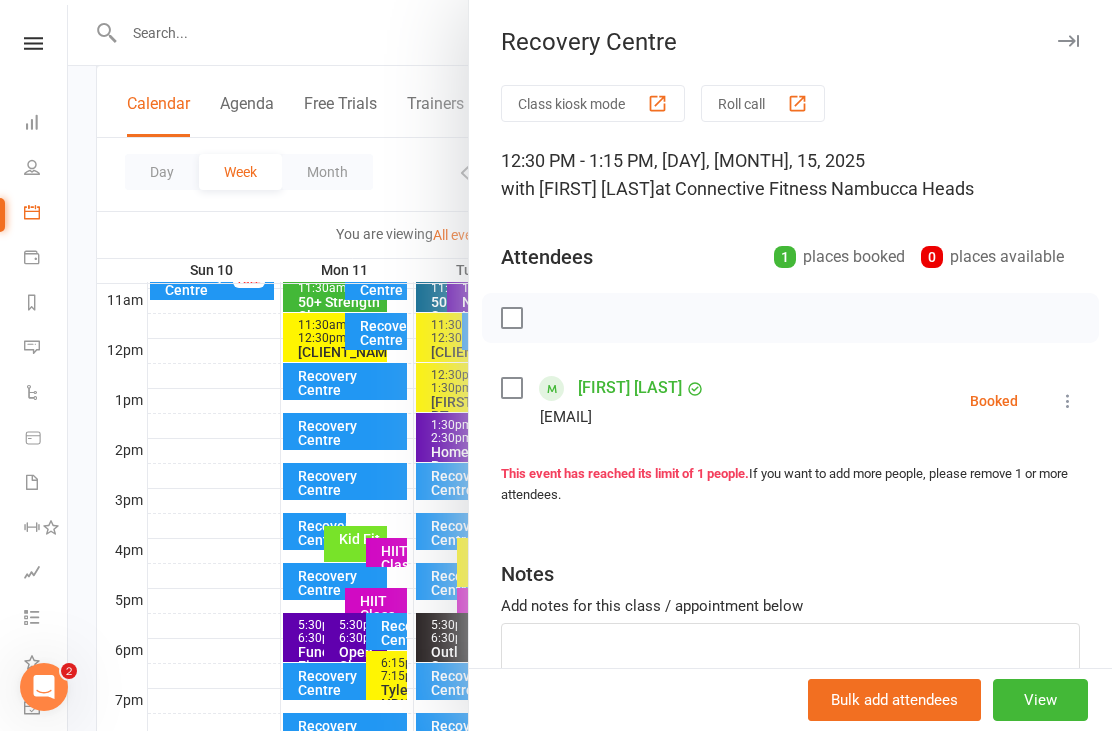 click at bounding box center [590, 365] 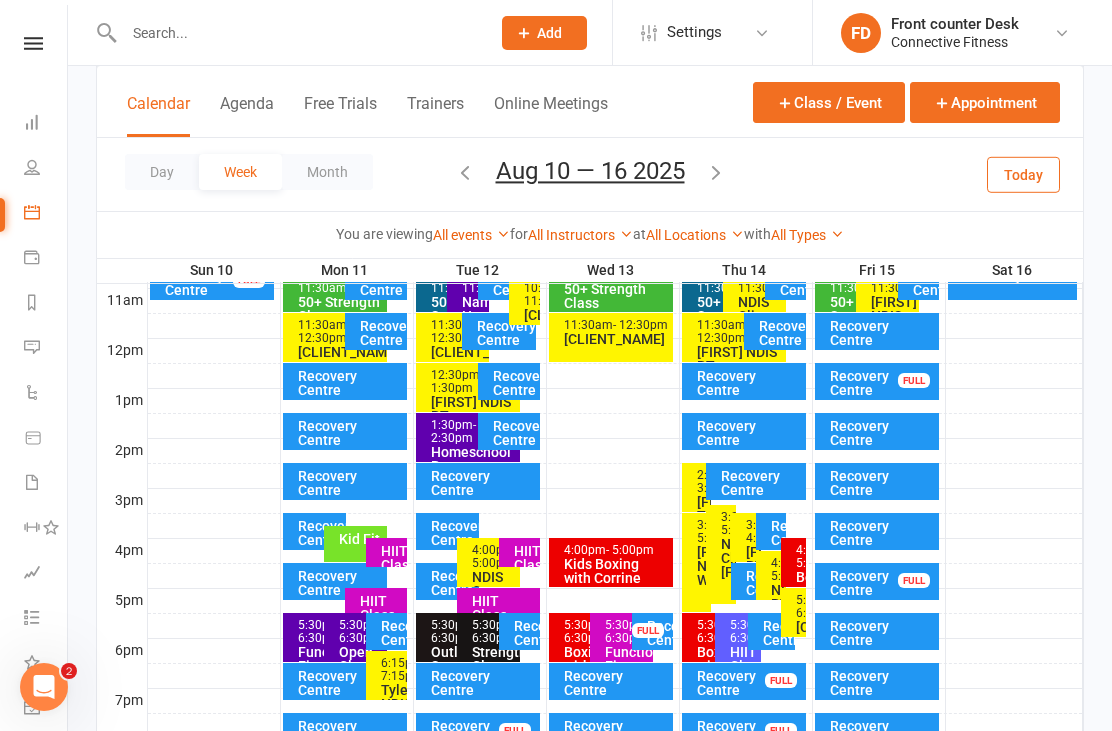click at bounding box center [716, 172] 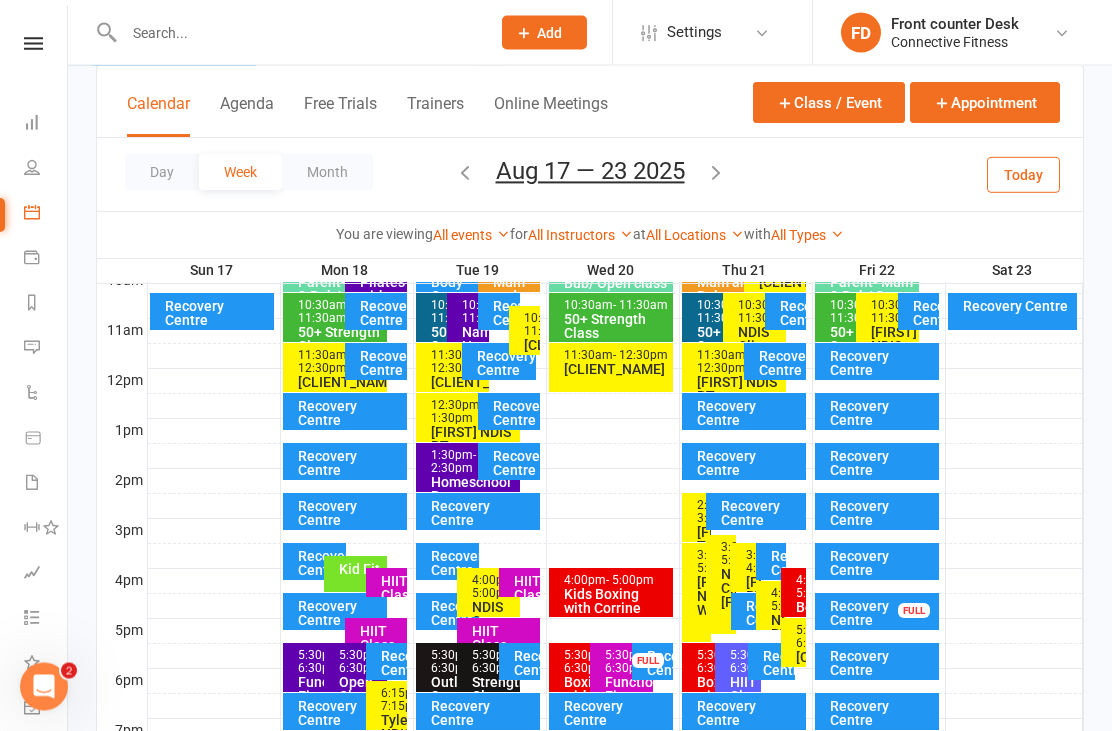 scroll, scrollTop: 638, scrollLeft: 0, axis: vertical 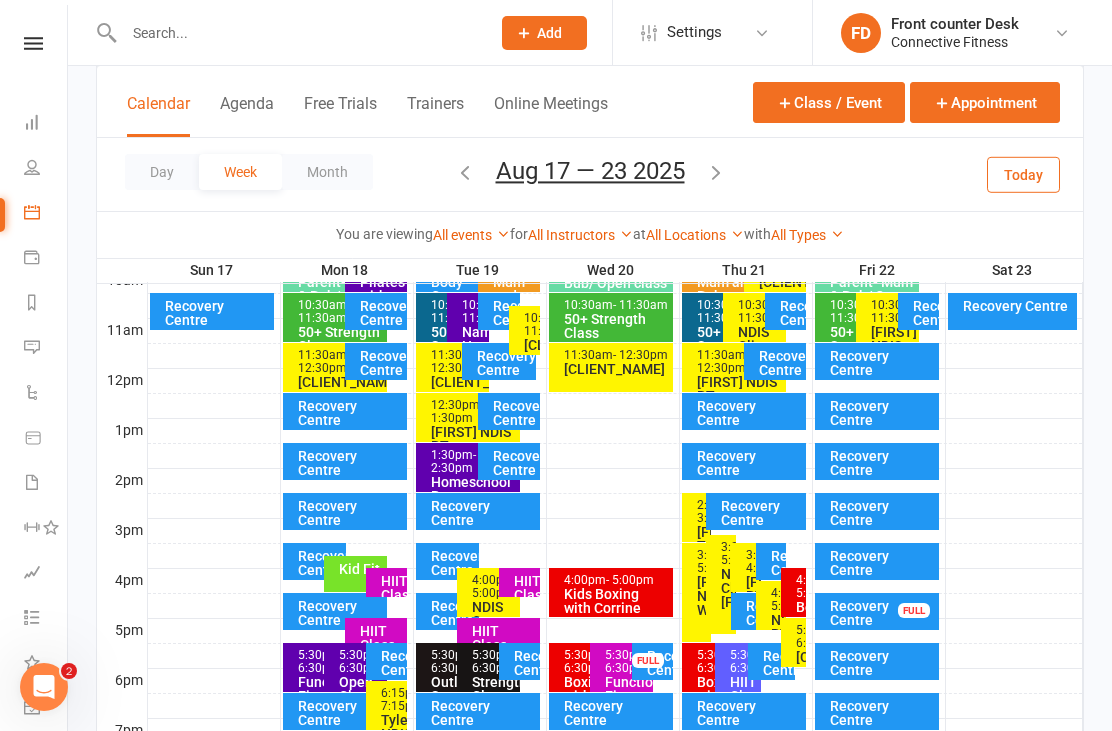 click on "Recovery Centre FULL" at bounding box center [877, 611] 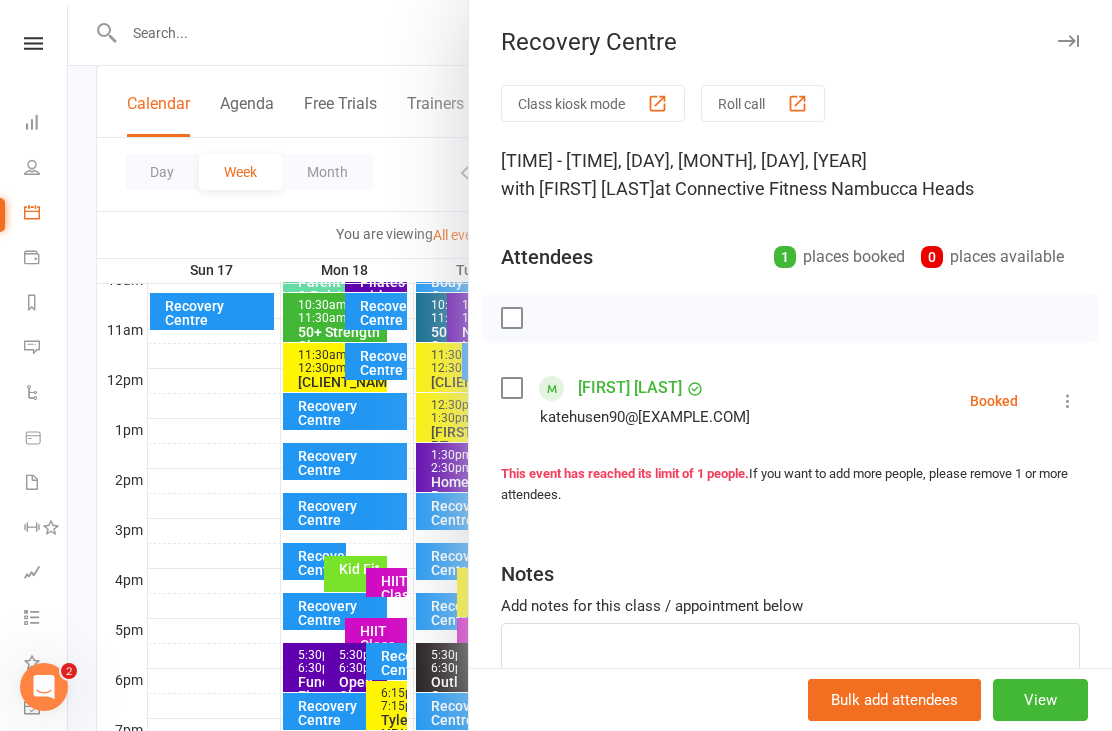 click at bounding box center [590, 365] 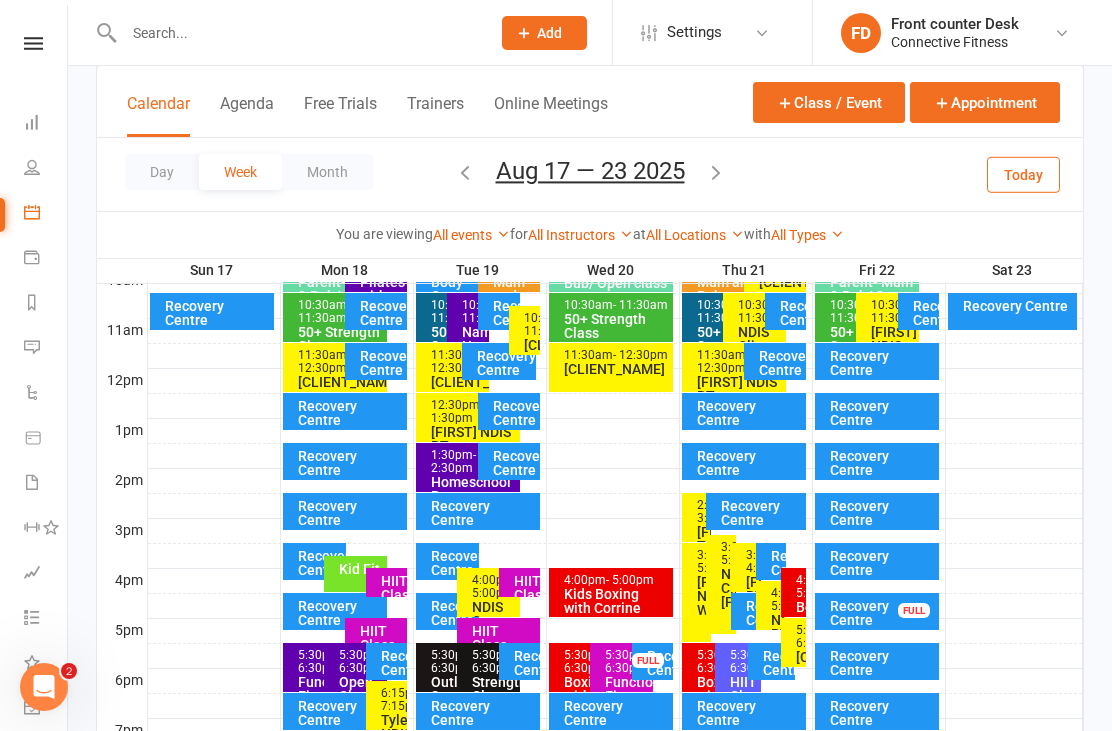 click at bounding box center [716, 172] 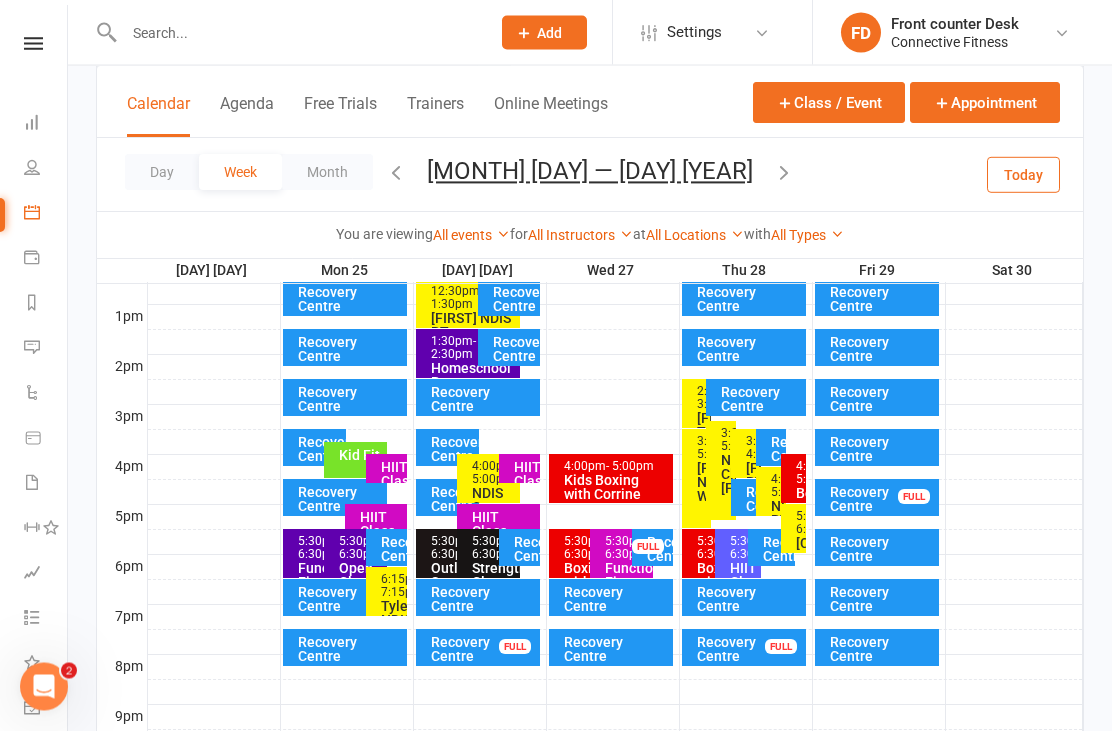 click on "FULL" at bounding box center (914, 497) 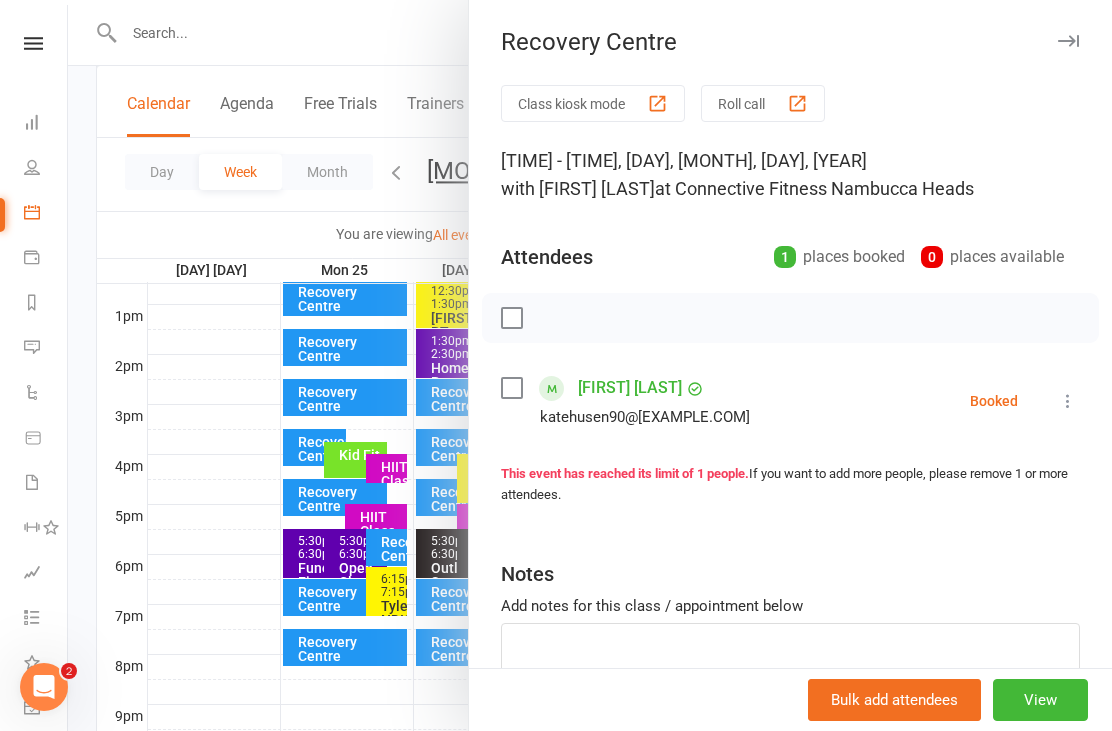 click at bounding box center (590, 365) 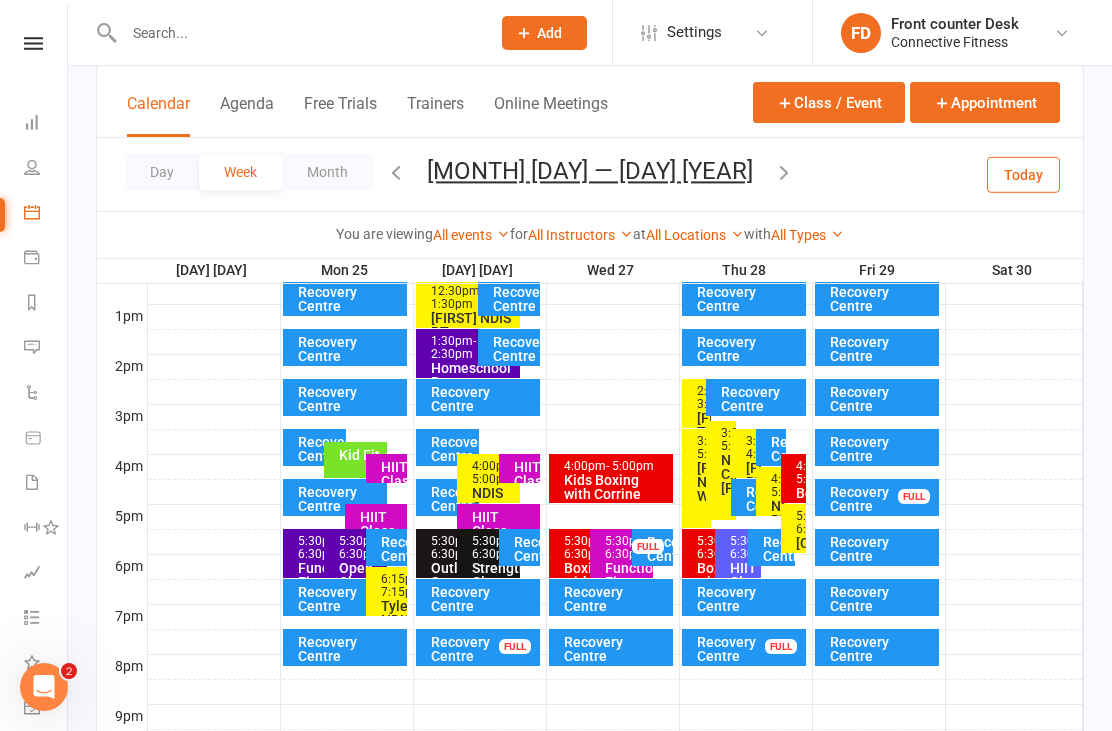 click at bounding box center (784, 172) 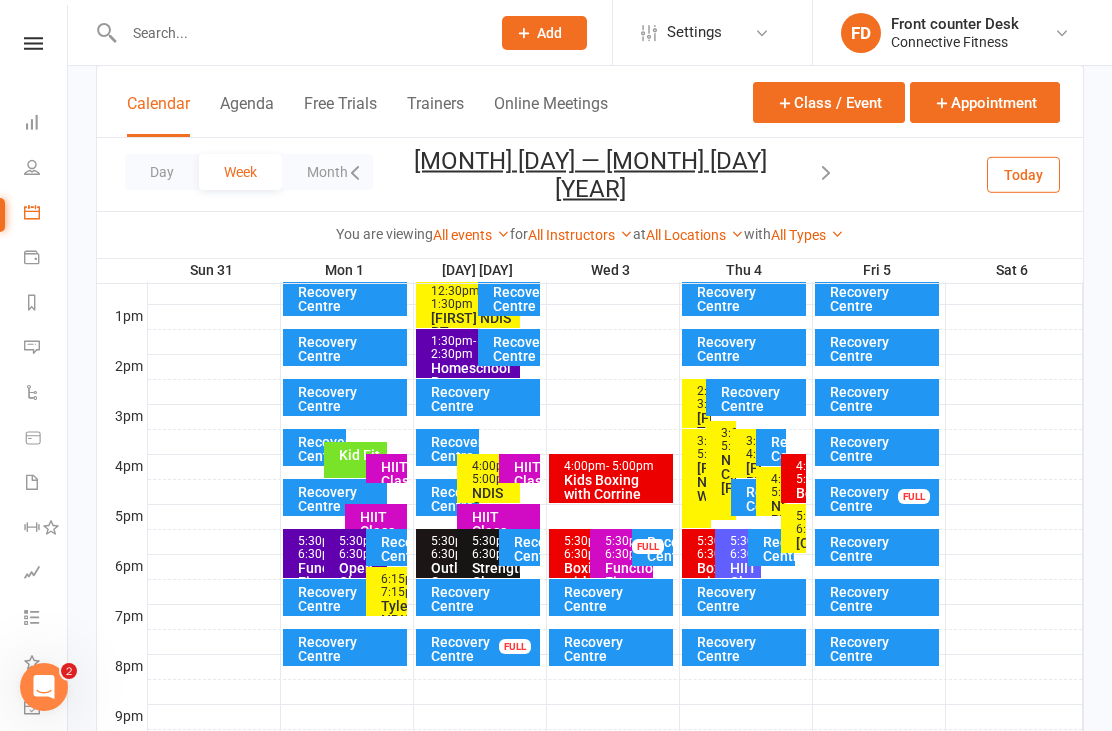 click on "FULL" at bounding box center [914, 496] 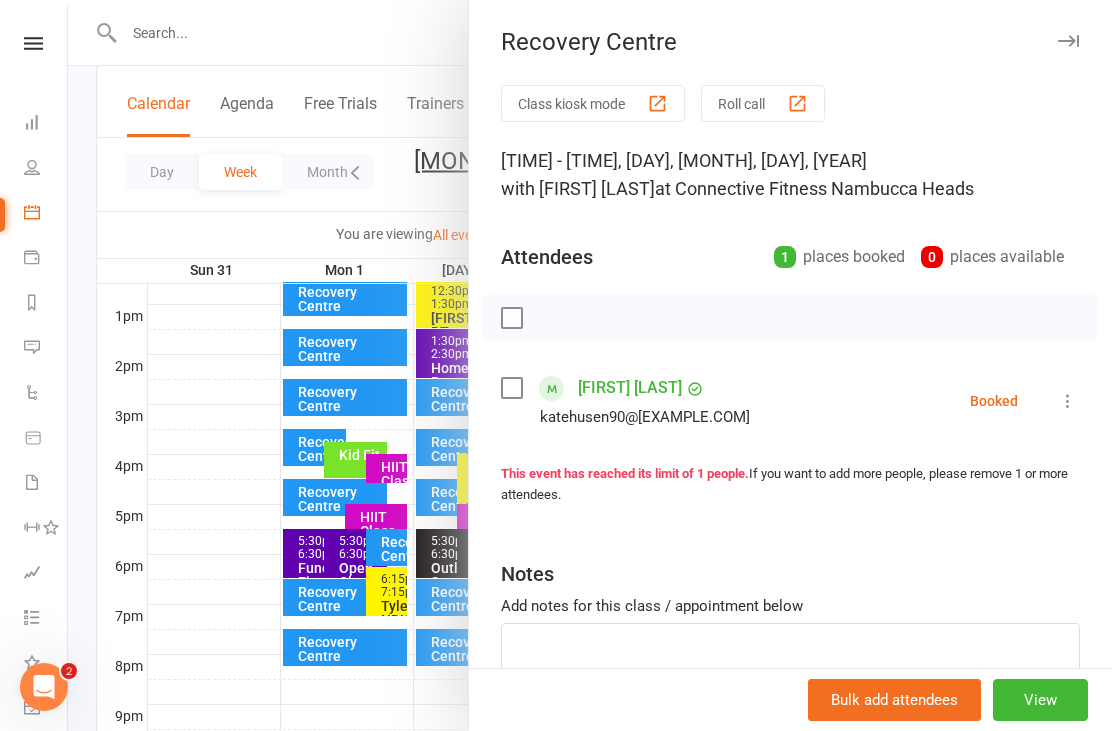 click at bounding box center (590, 365) 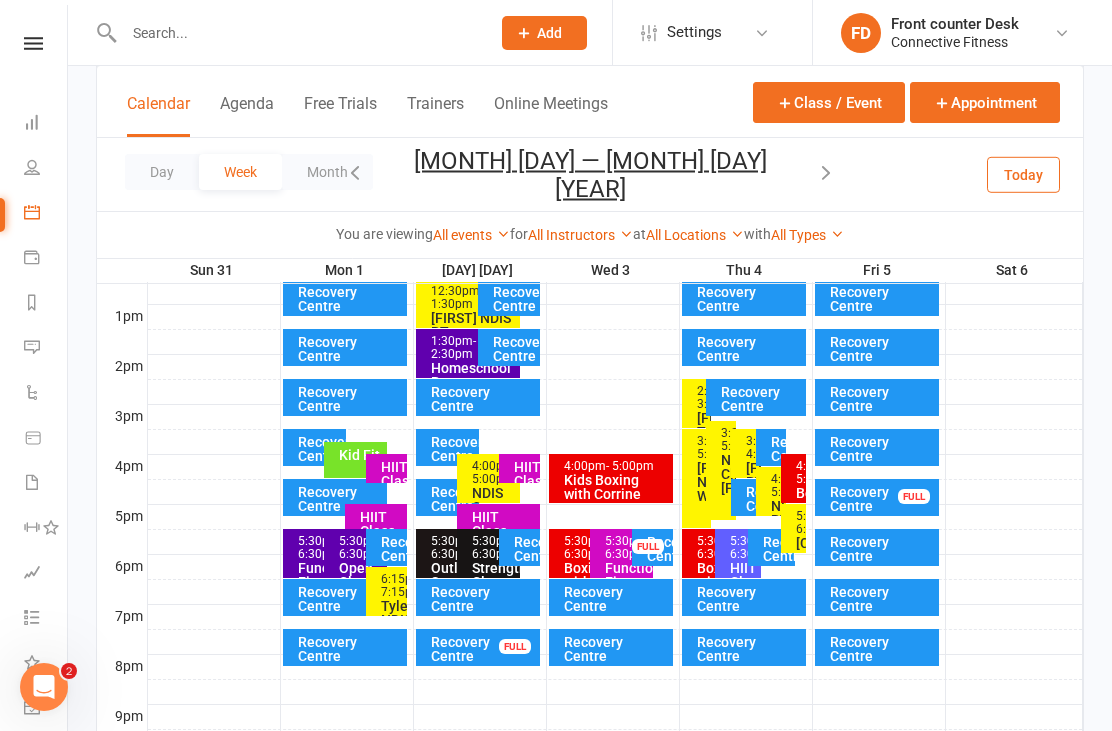 click at bounding box center (826, 172) 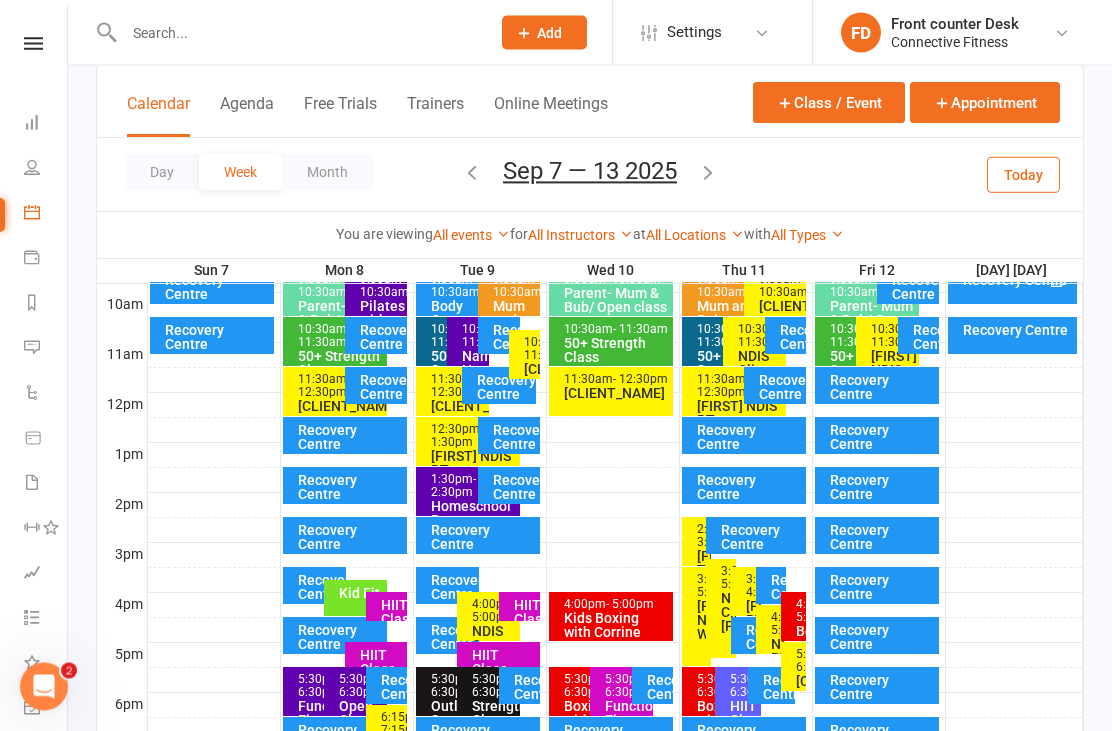 scroll, scrollTop: 614, scrollLeft: 0, axis: vertical 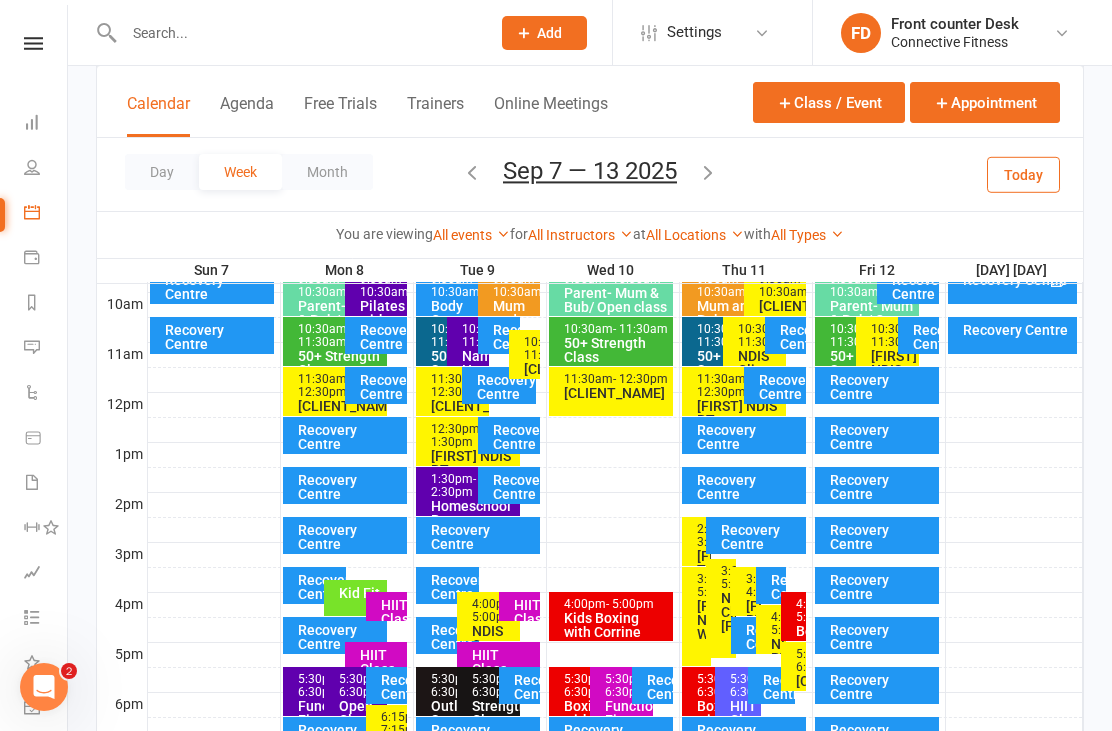 click on "Dashboard" at bounding box center (33, 124) 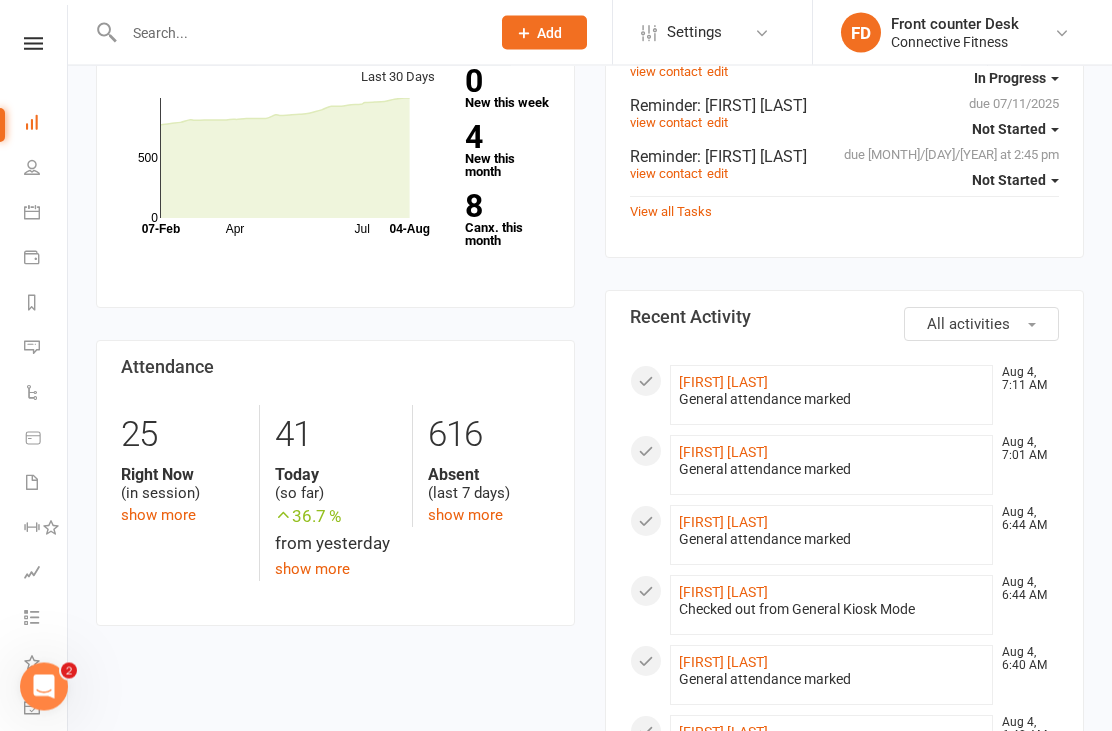 scroll, scrollTop: 717, scrollLeft: 0, axis: vertical 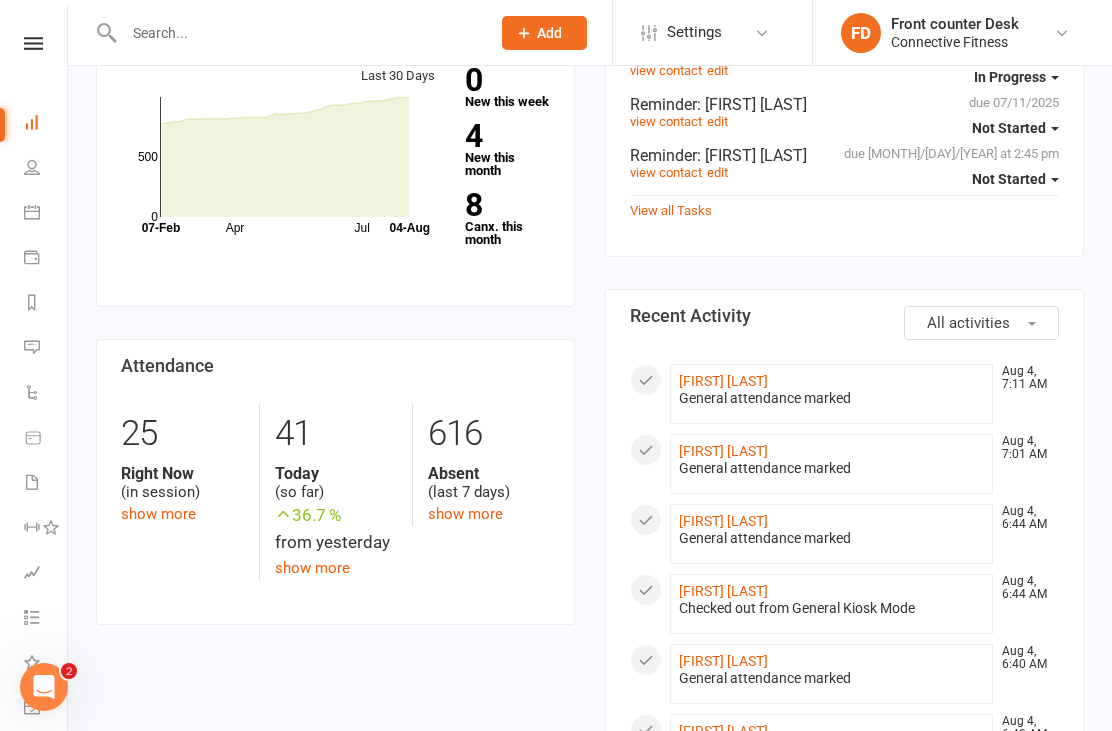 click on "[FIRST] [LAST]" 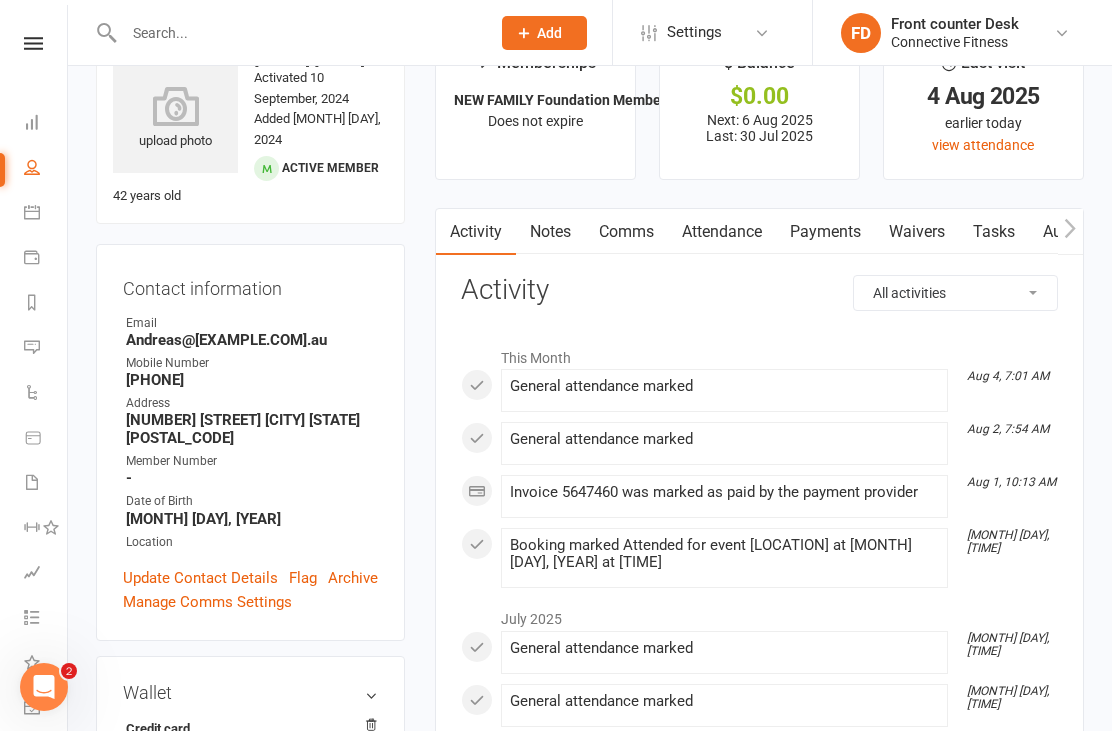 scroll, scrollTop: 0, scrollLeft: 0, axis: both 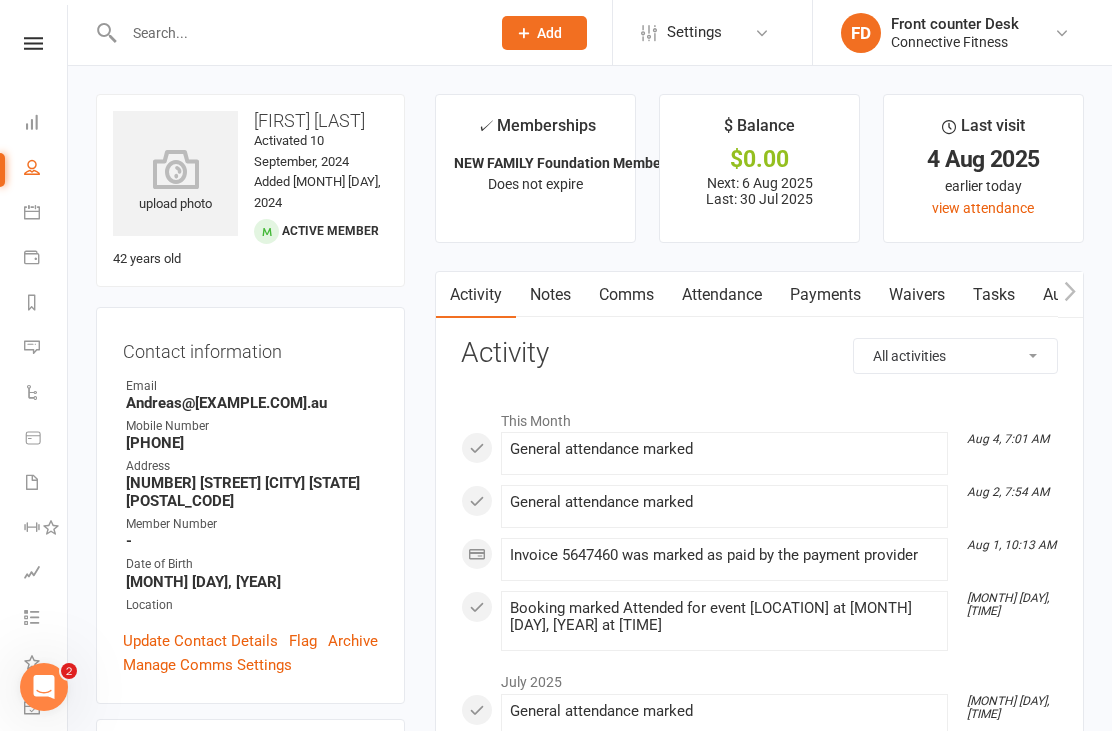 click on "Dashboard" at bounding box center [46, 124] 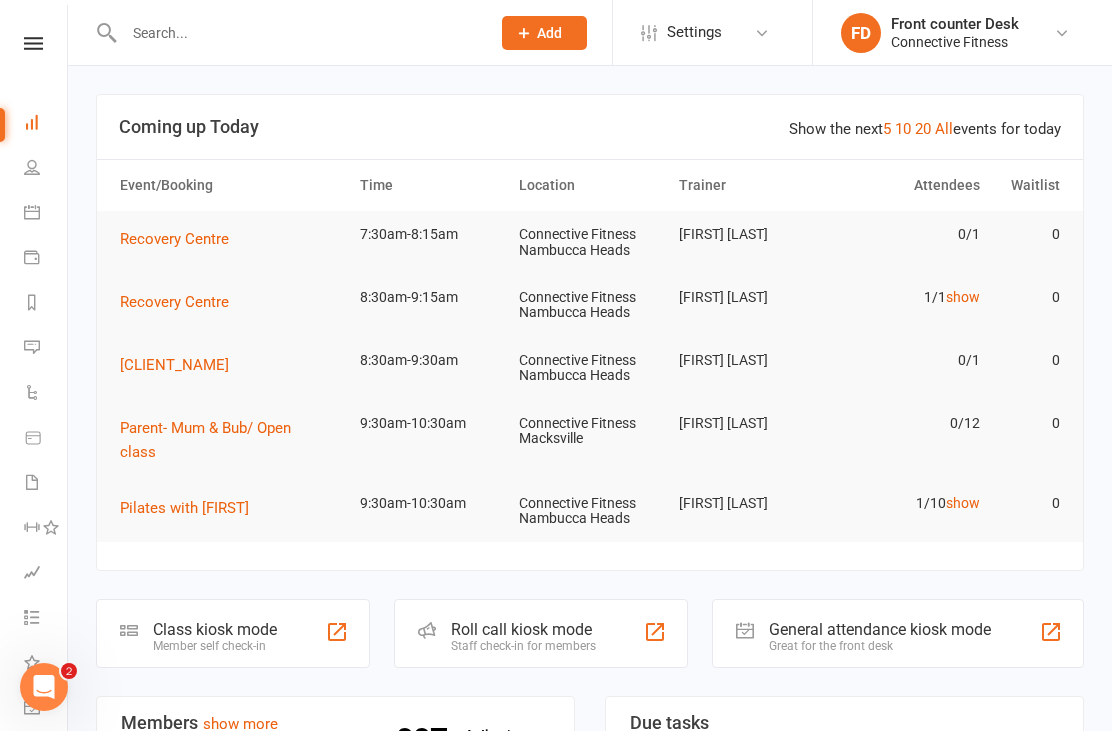 click on "Dashboard" at bounding box center (46, 124) 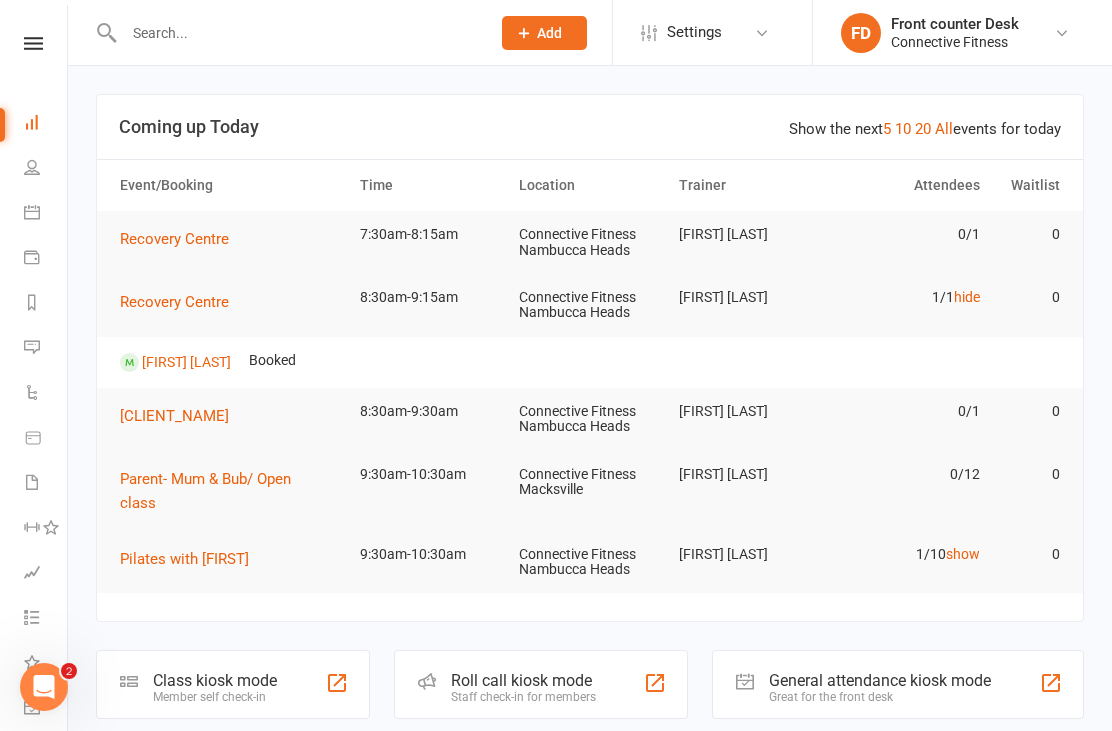 click on "hide" at bounding box center [967, 297] 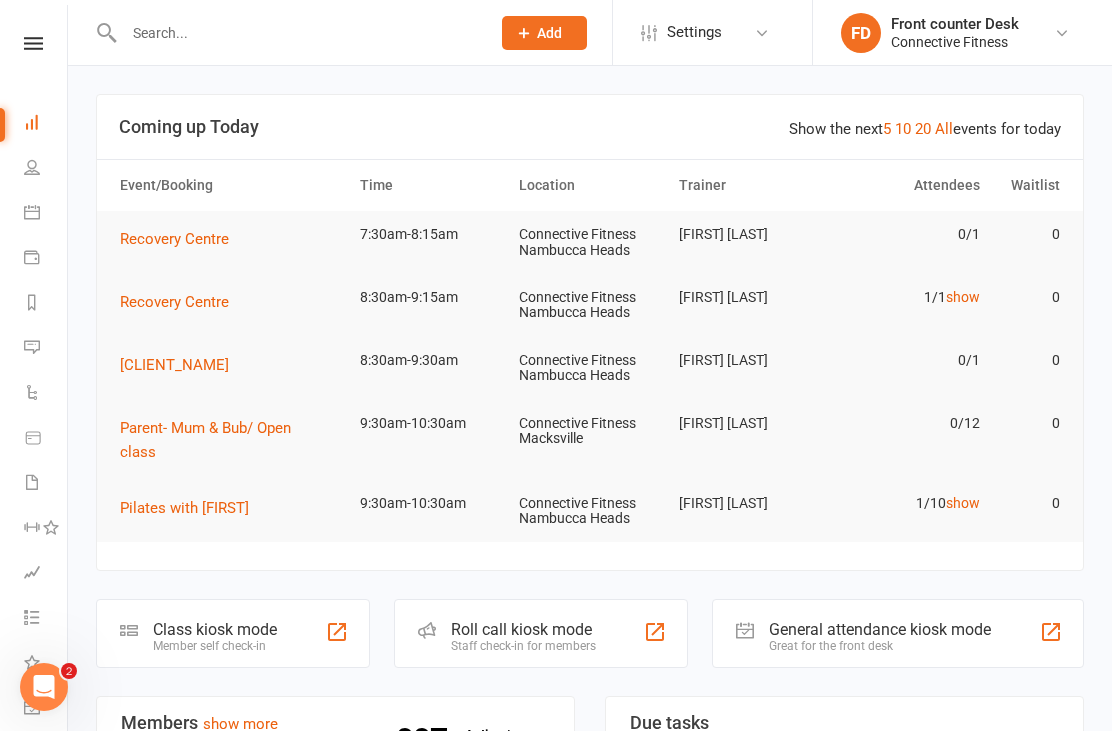 click on "All" at bounding box center [944, 129] 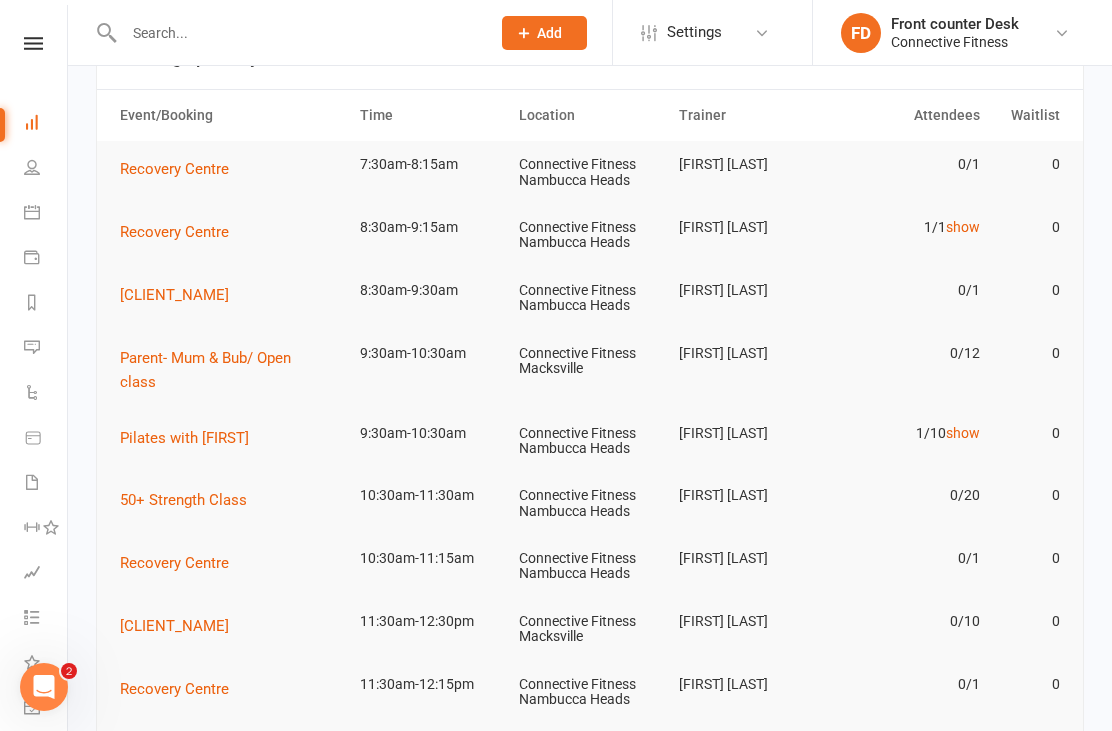 scroll, scrollTop: 78, scrollLeft: 0, axis: vertical 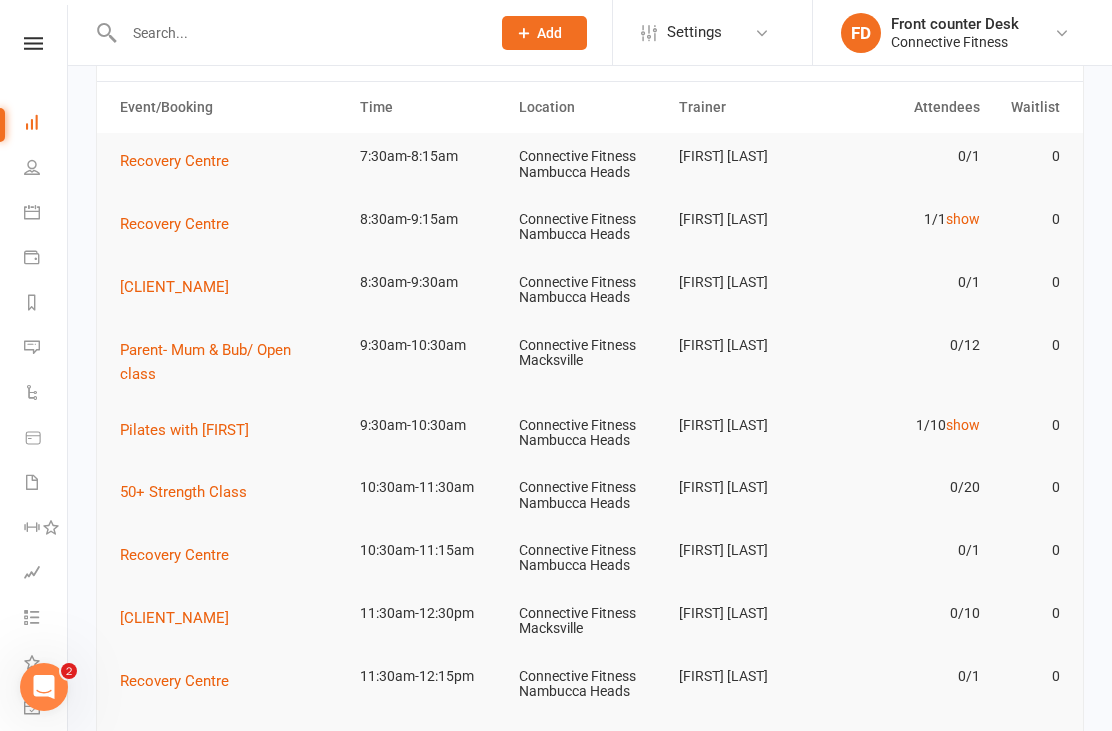 click on "show" at bounding box center [963, 425] 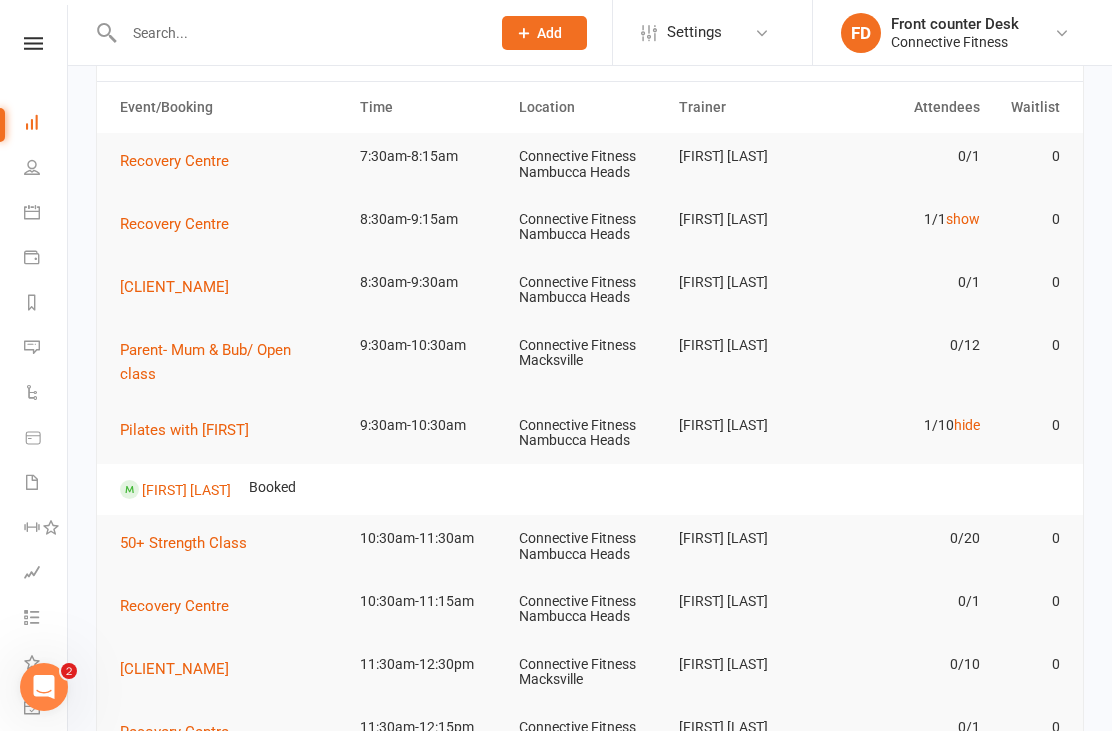 click on "hide" at bounding box center [967, 425] 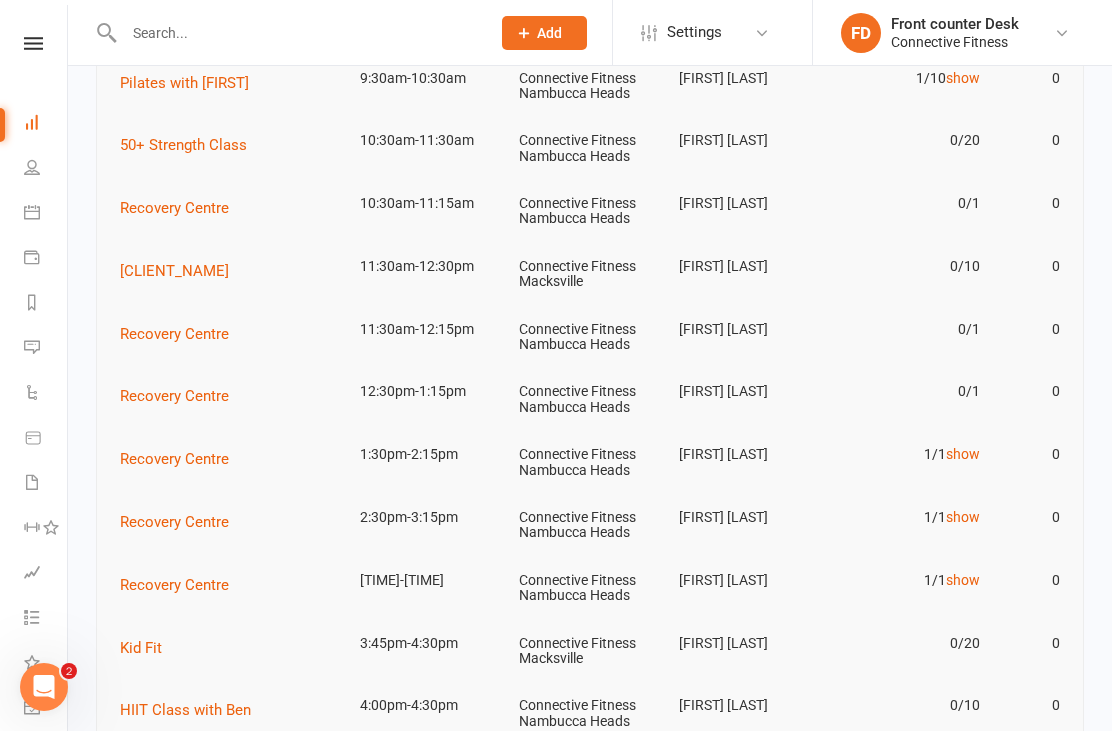 scroll, scrollTop: 474, scrollLeft: 0, axis: vertical 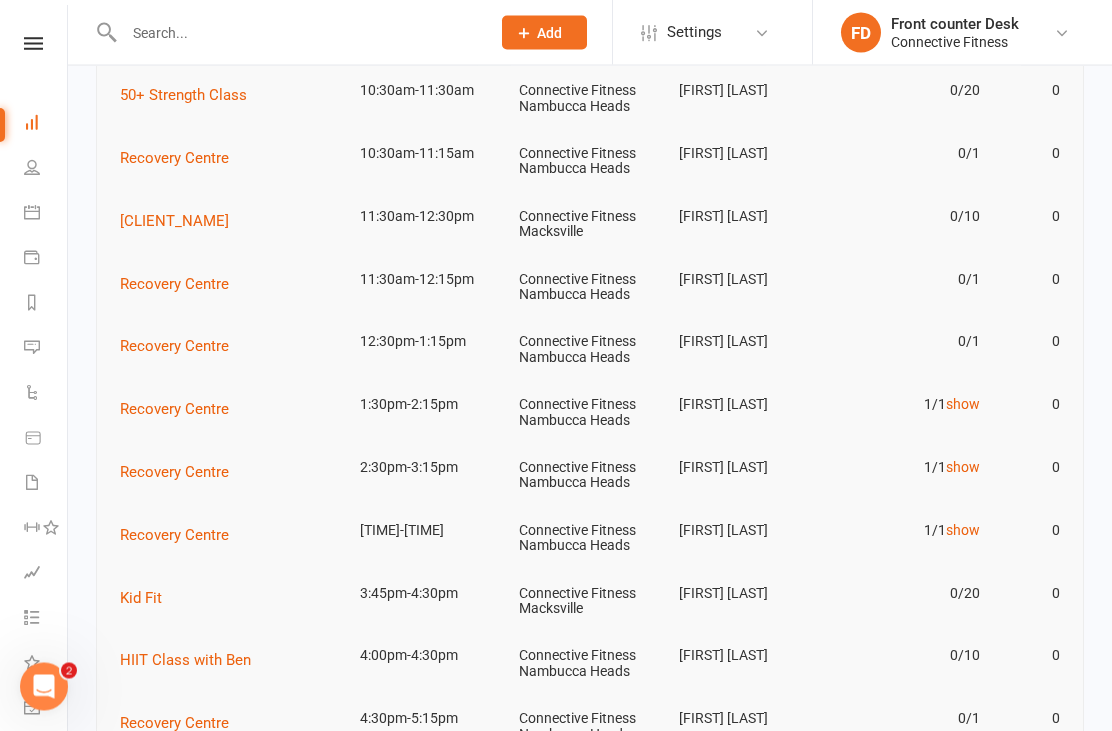 click on "show" at bounding box center [963, 405] 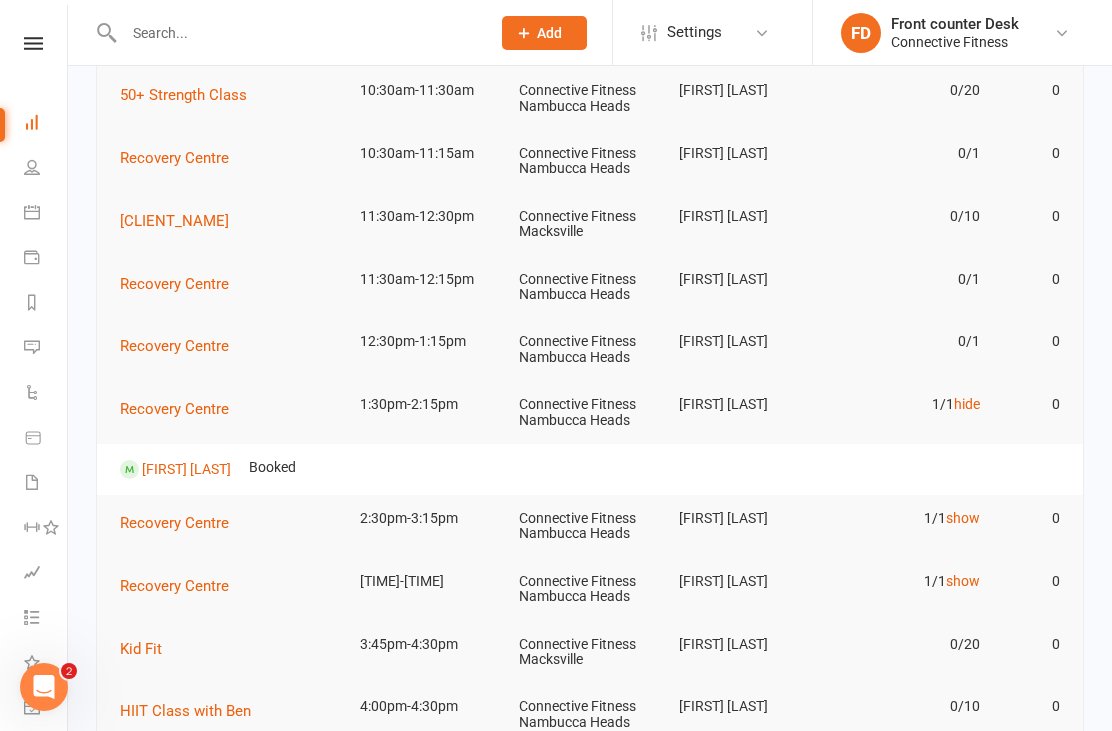 click on "hide" at bounding box center (967, 404) 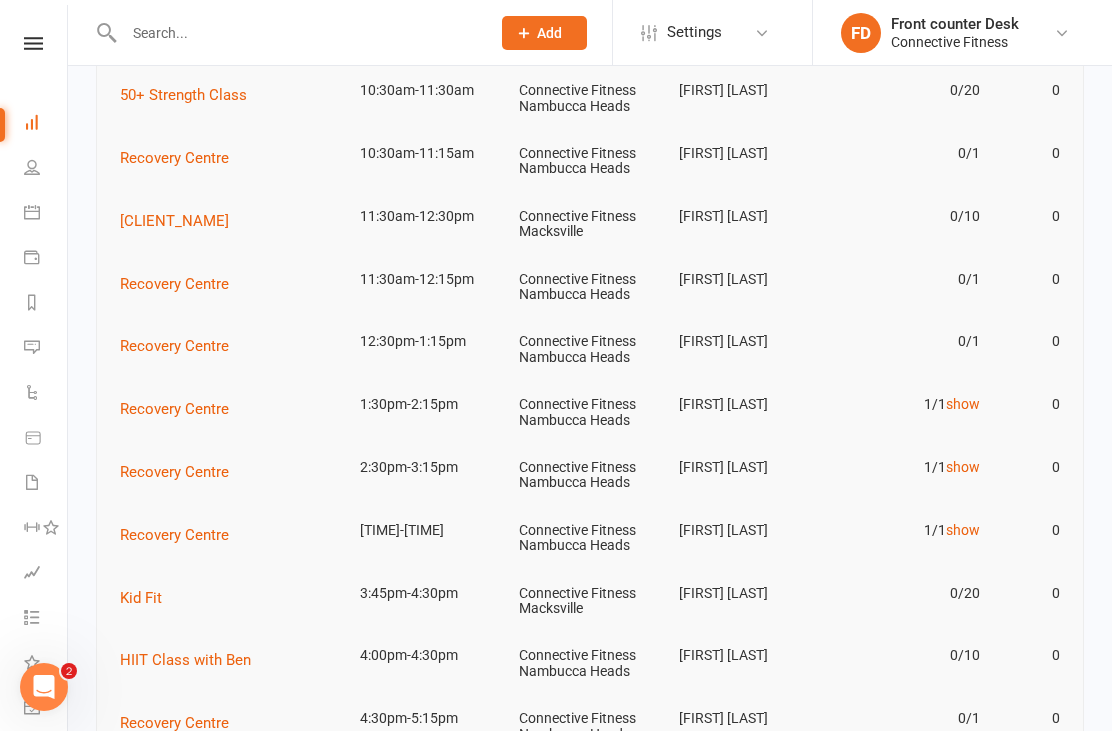 click on "show" at bounding box center [963, 467] 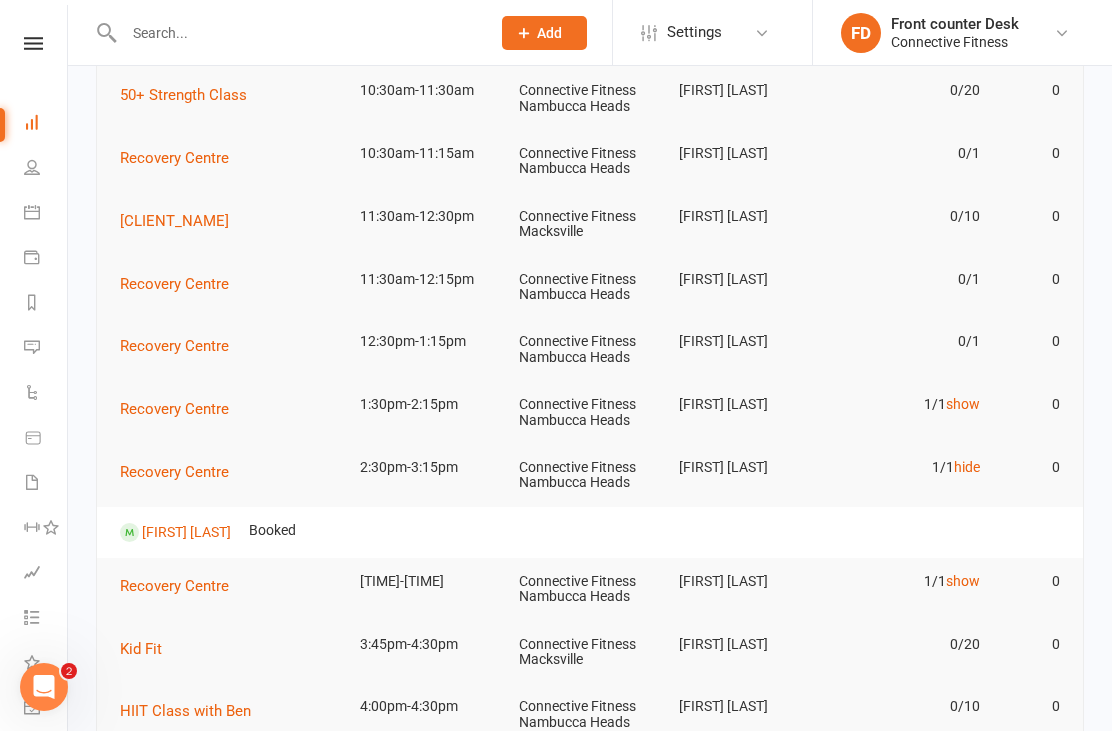 click on "hide" at bounding box center [967, 467] 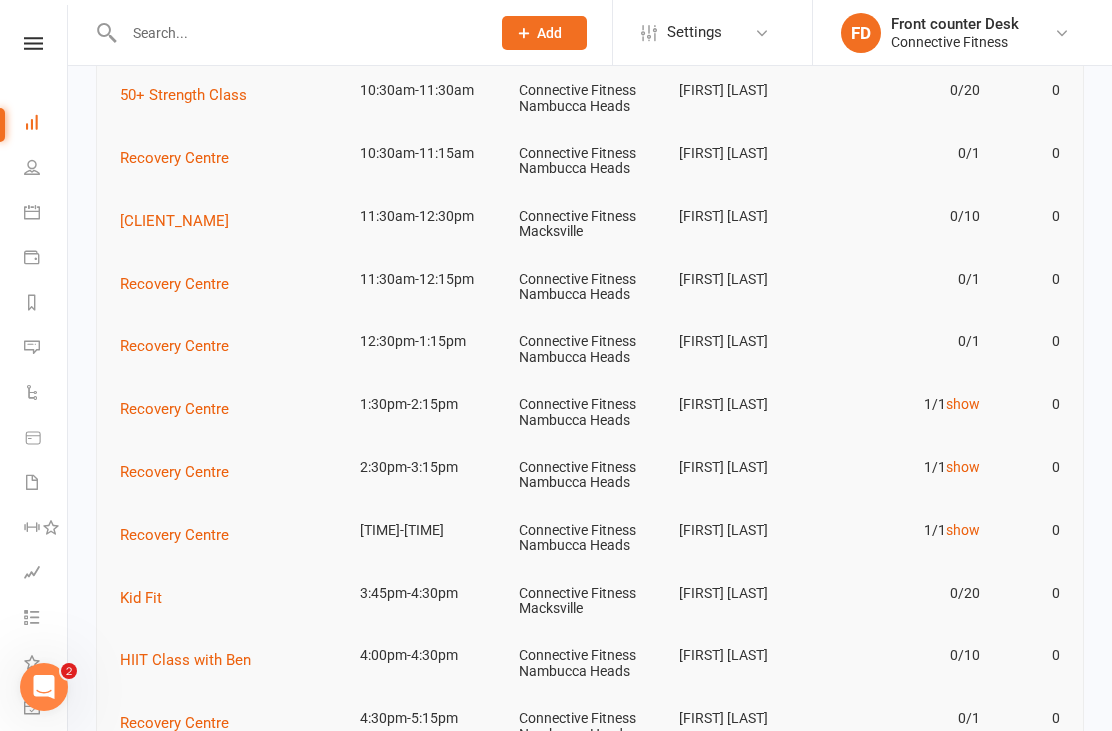 click on "show" at bounding box center (963, 530) 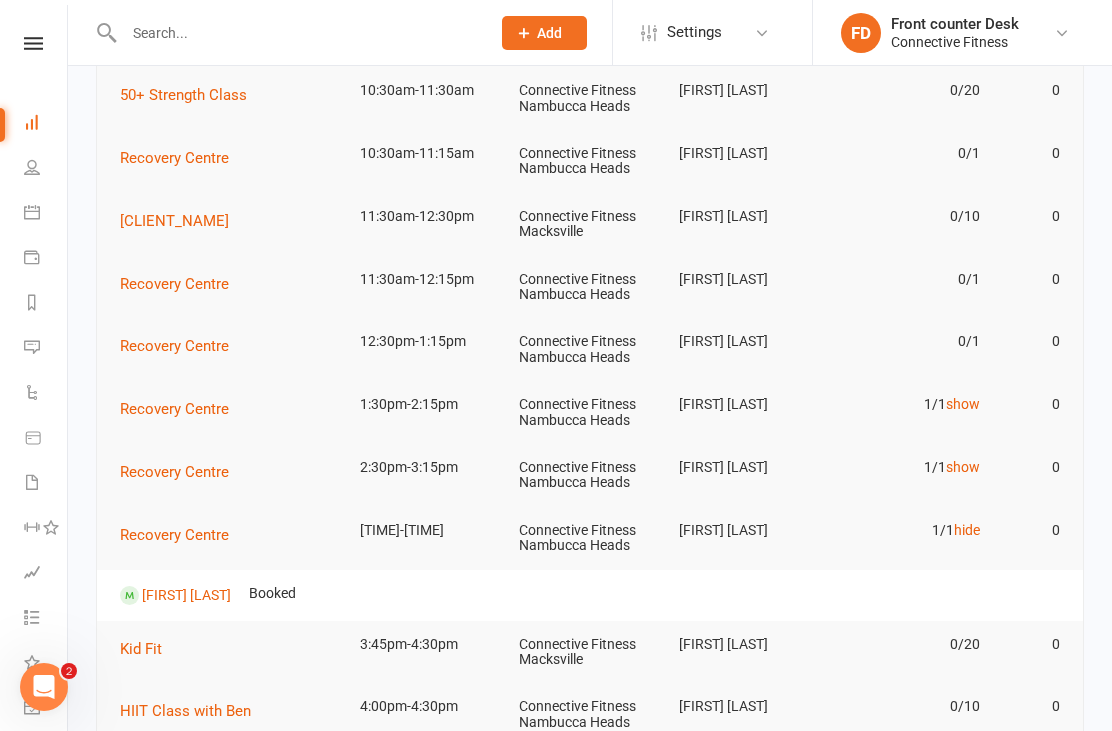 click on "hide" at bounding box center [967, 530] 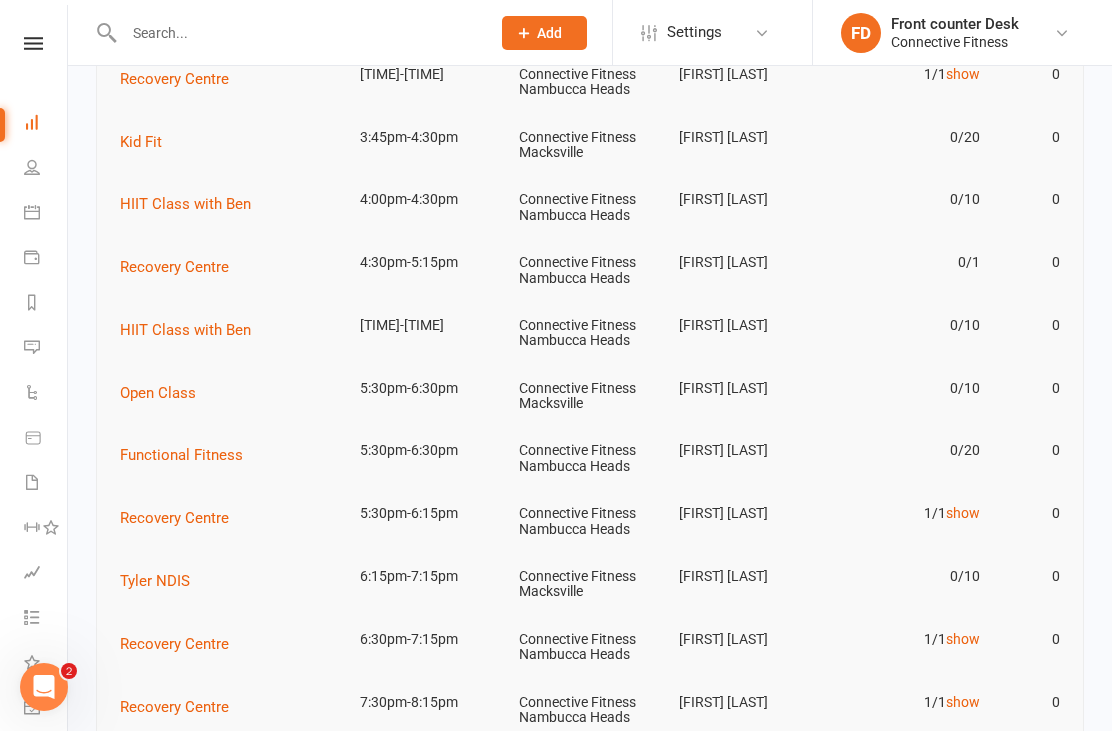 scroll, scrollTop: 940, scrollLeft: 0, axis: vertical 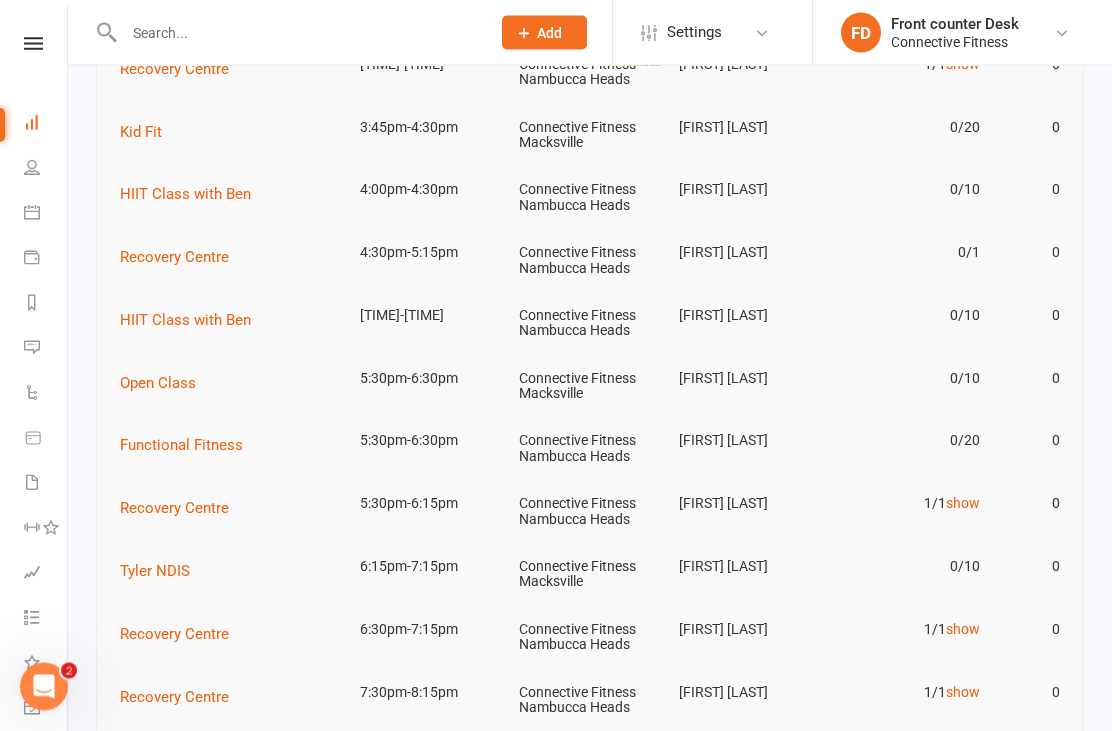 click on "show" at bounding box center [963, 504] 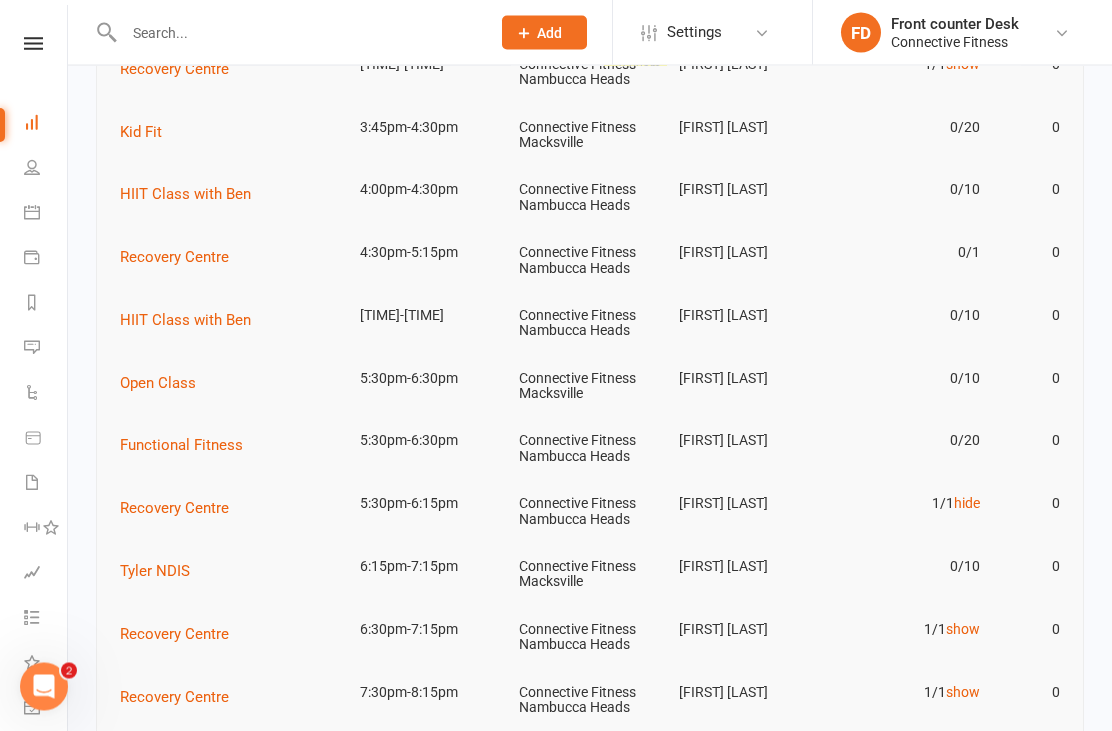 scroll, scrollTop: 941, scrollLeft: 0, axis: vertical 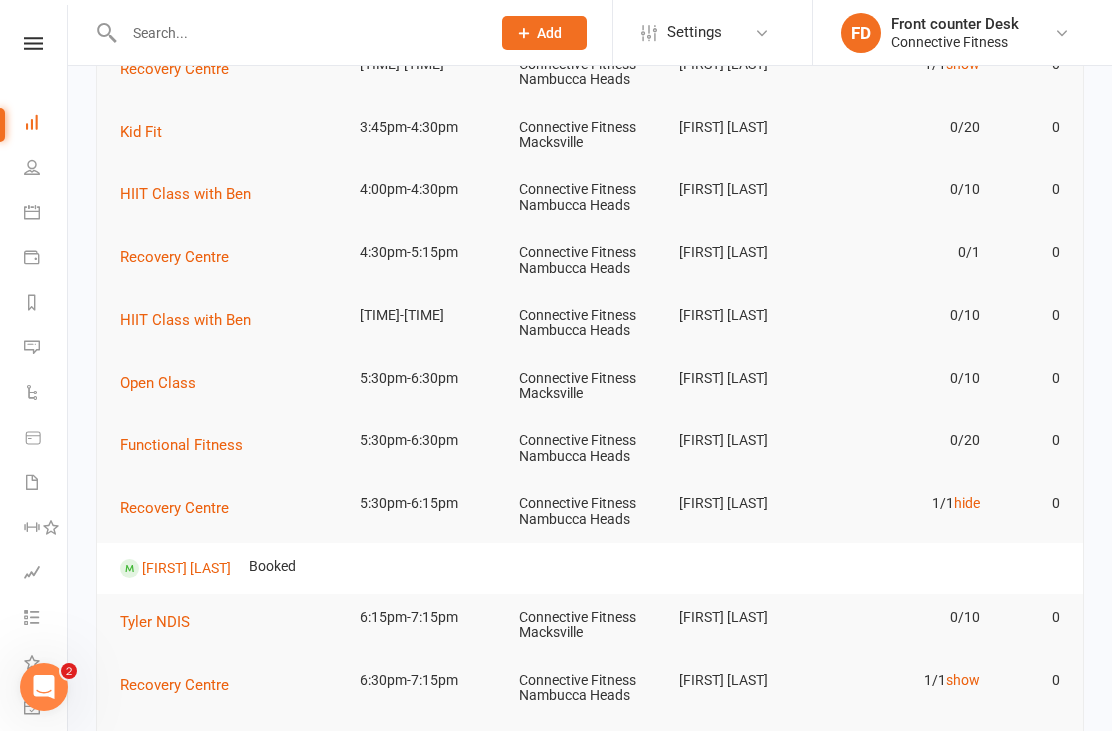 click on "hide" at bounding box center (967, 503) 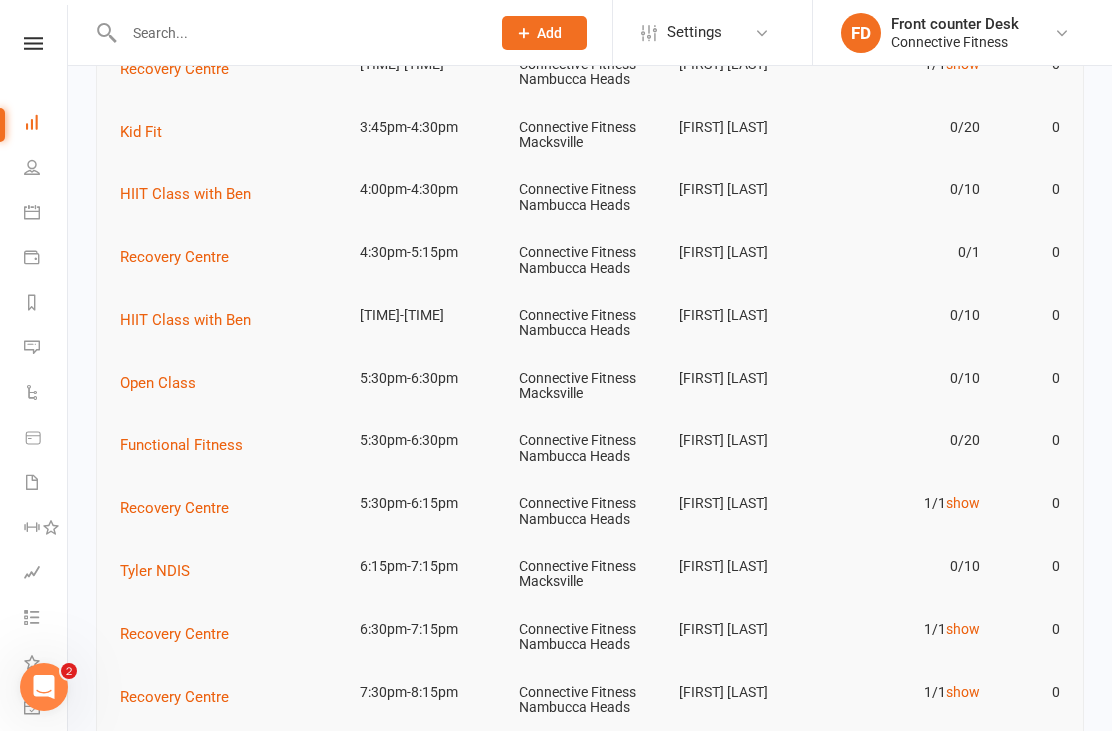click on "show" at bounding box center (963, 629) 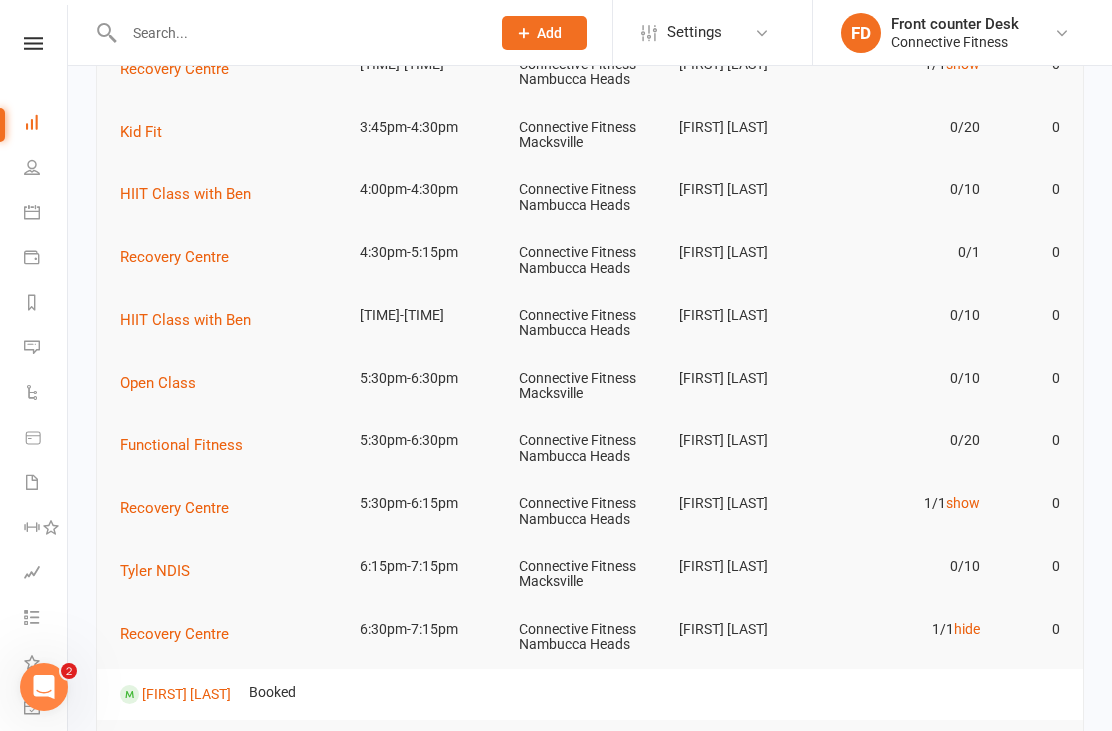 click on "hide" at bounding box center [967, 629] 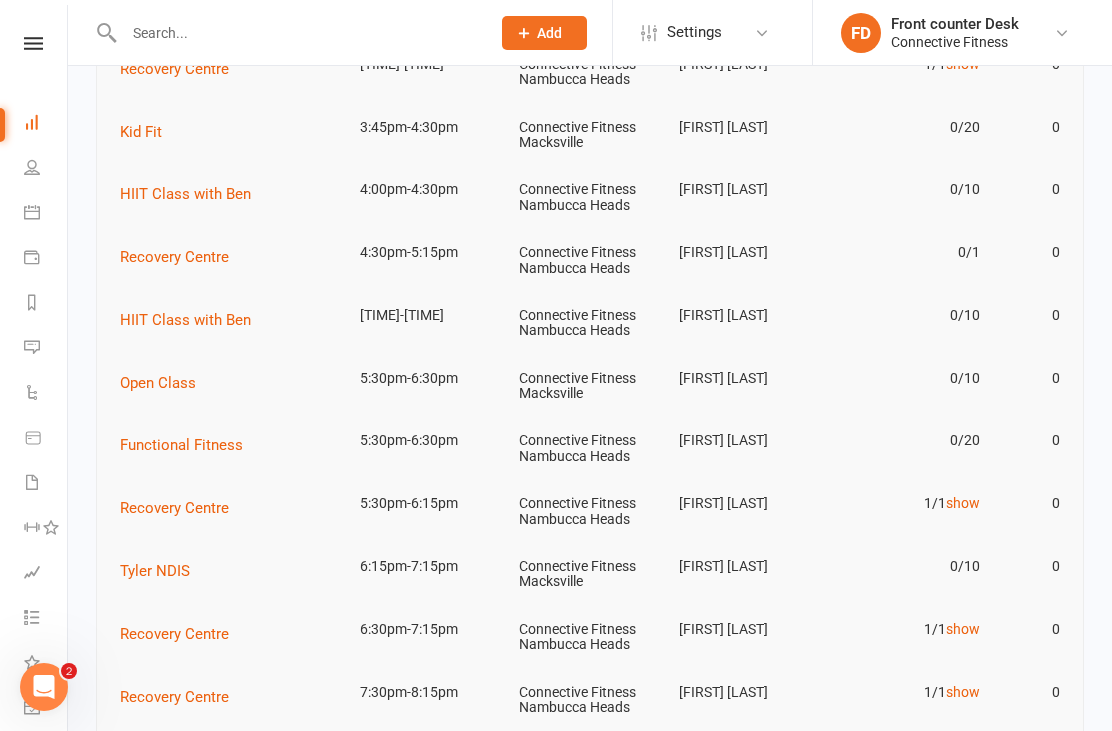 click on "show" at bounding box center [963, 692] 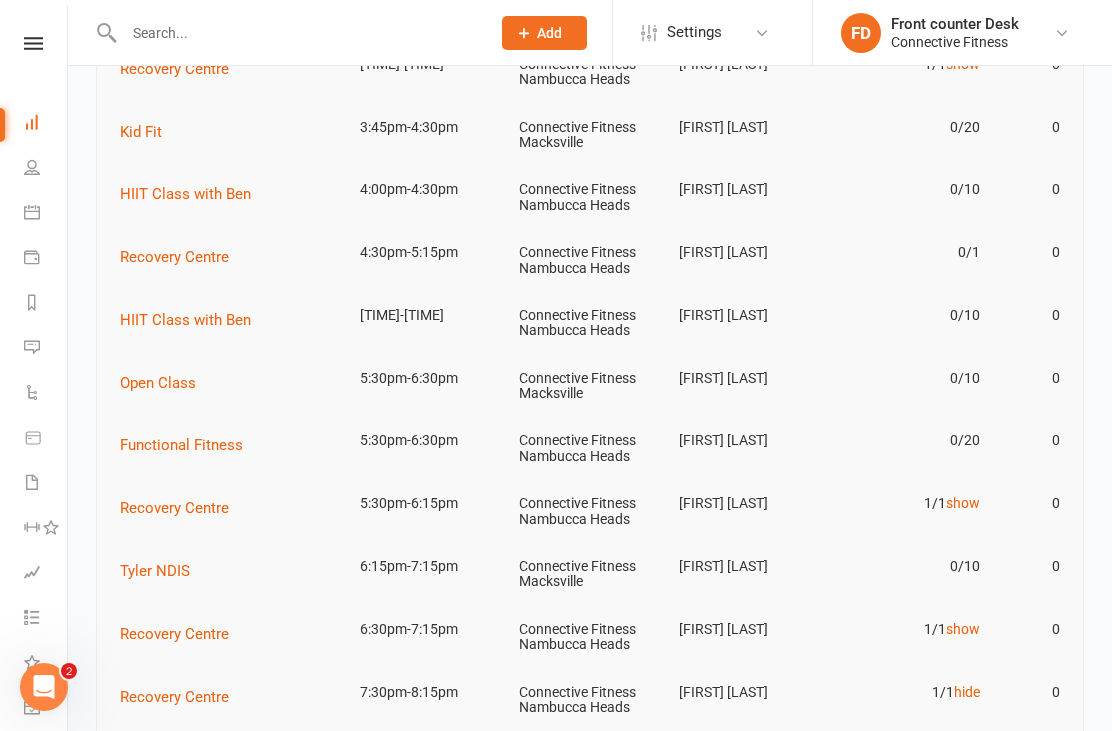 click on "hide" at bounding box center [967, 692] 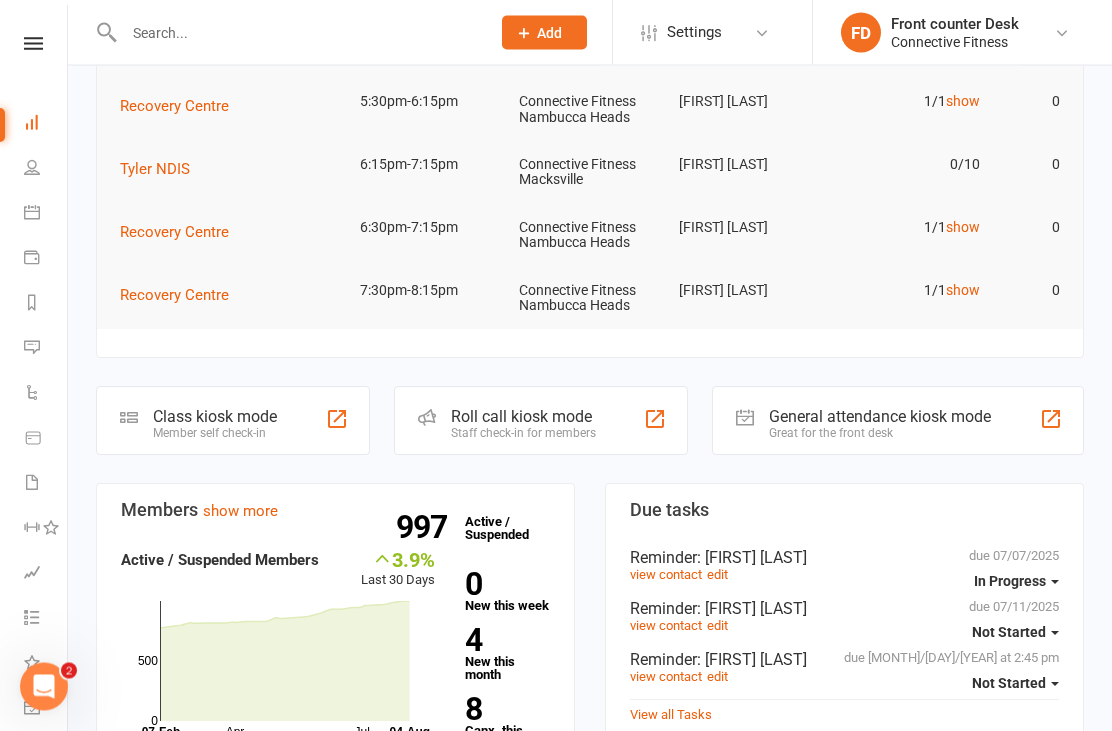 scroll, scrollTop: 1343, scrollLeft: 0, axis: vertical 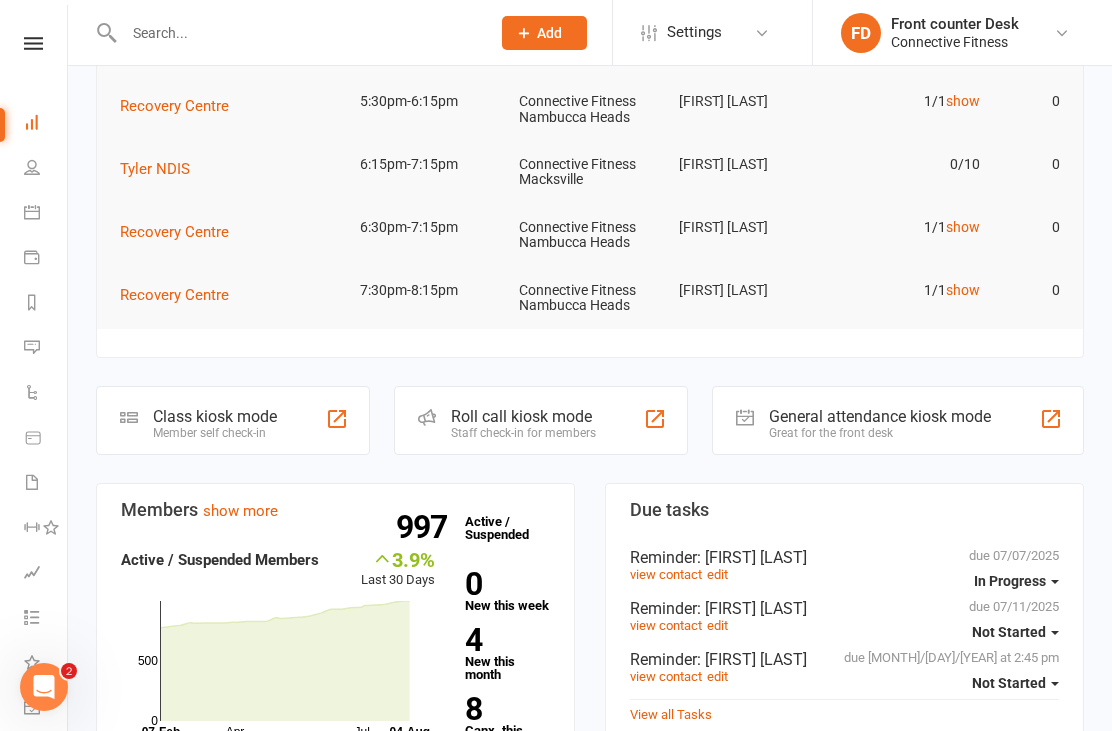 click on "show" at bounding box center (963, 290) 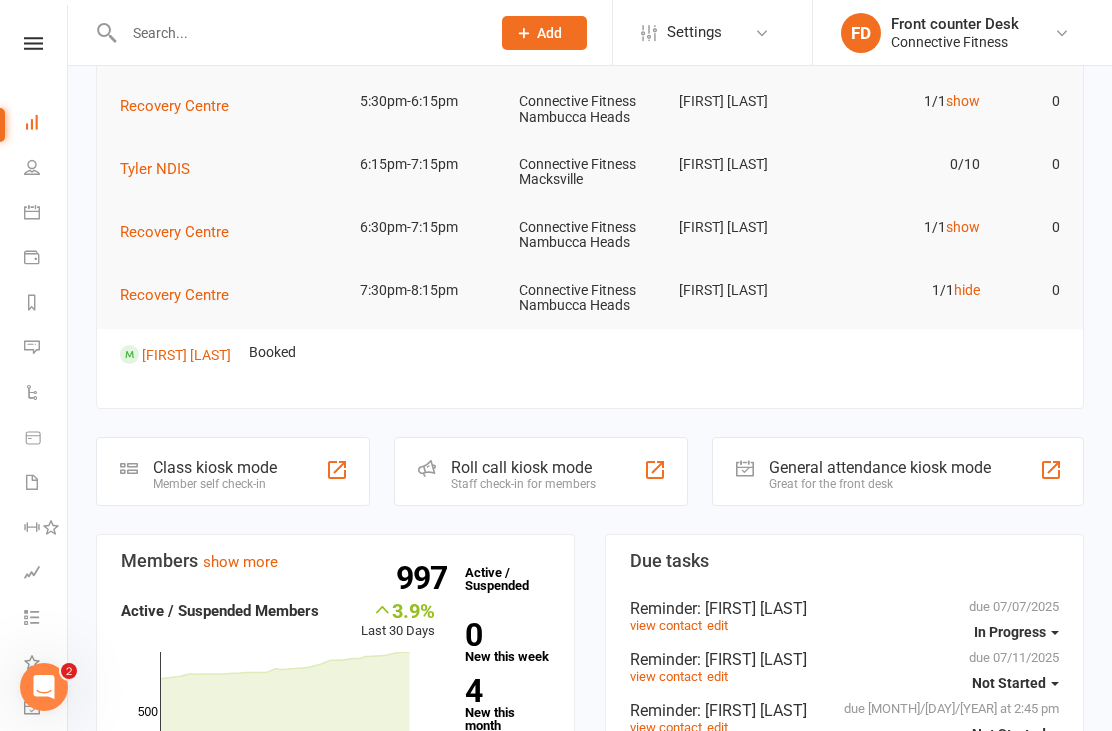 click on "show" at bounding box center [963, 227] 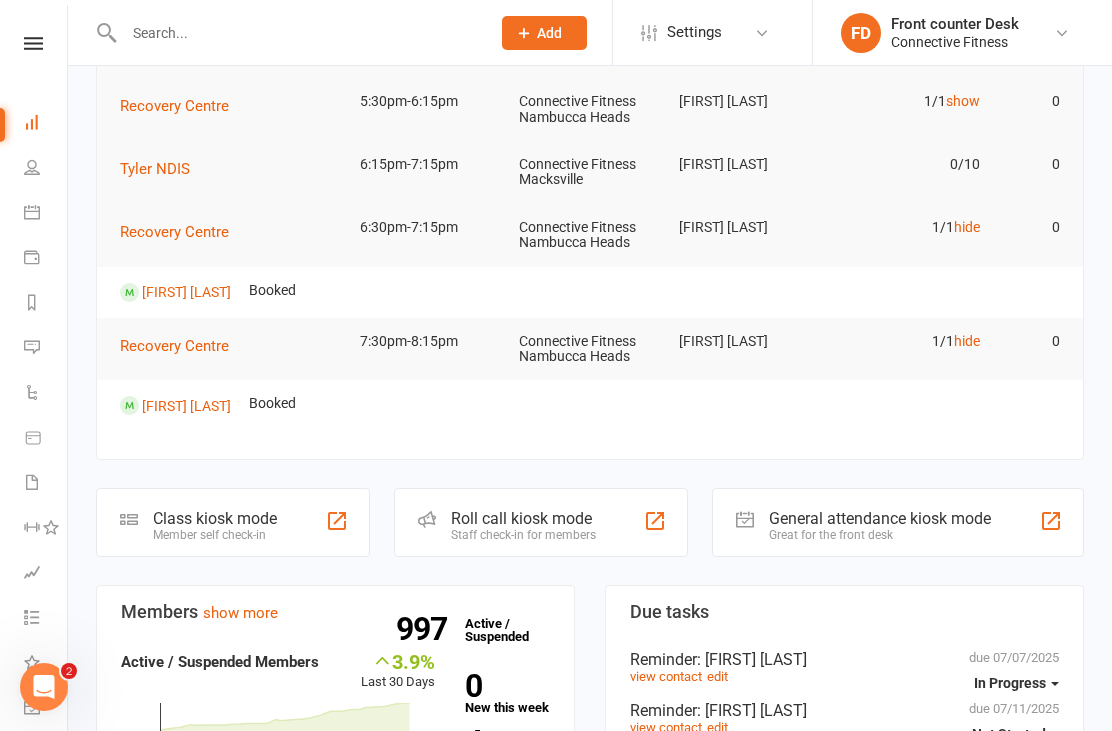 click on "hide" at bounding box center (967, 341) 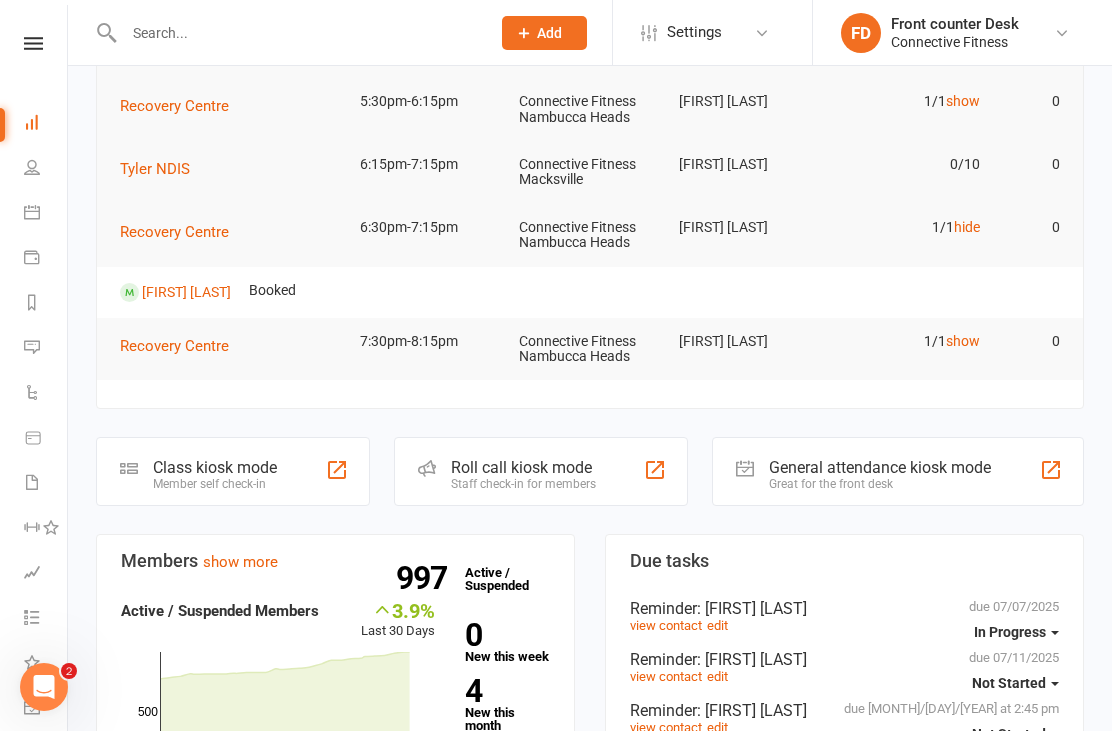 click on "hide" at bounding box center (967, 227) 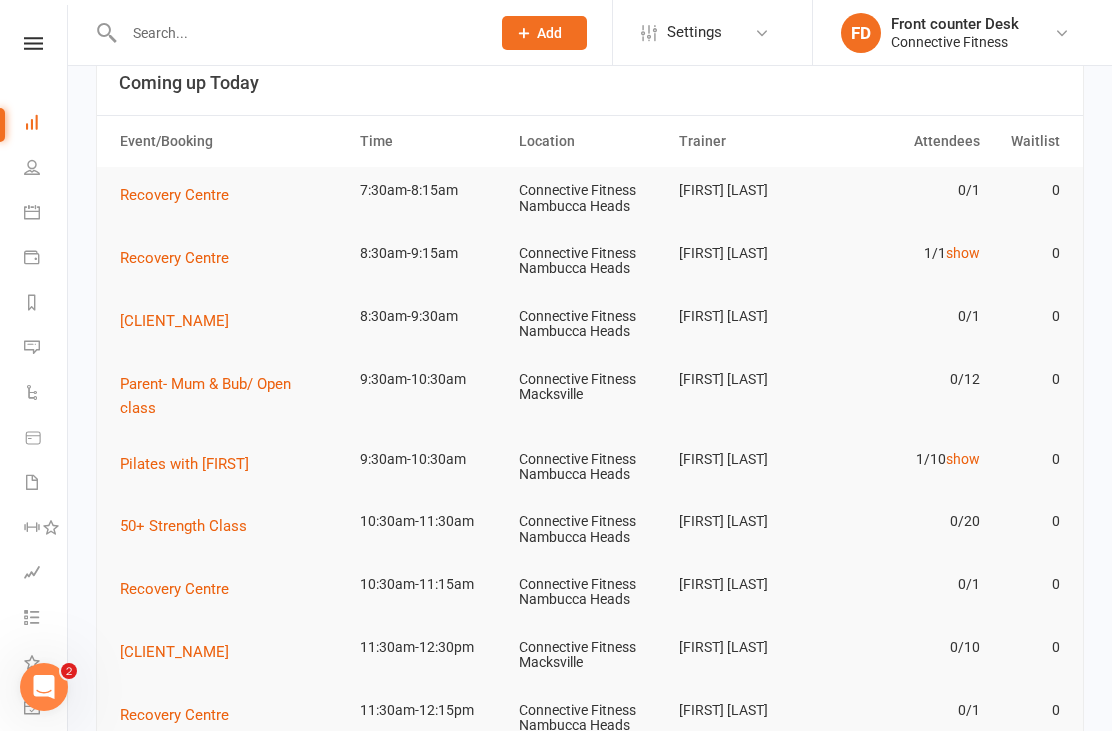 scroll, scrollTop: 45, scrollLeft: 0, axis: vertical 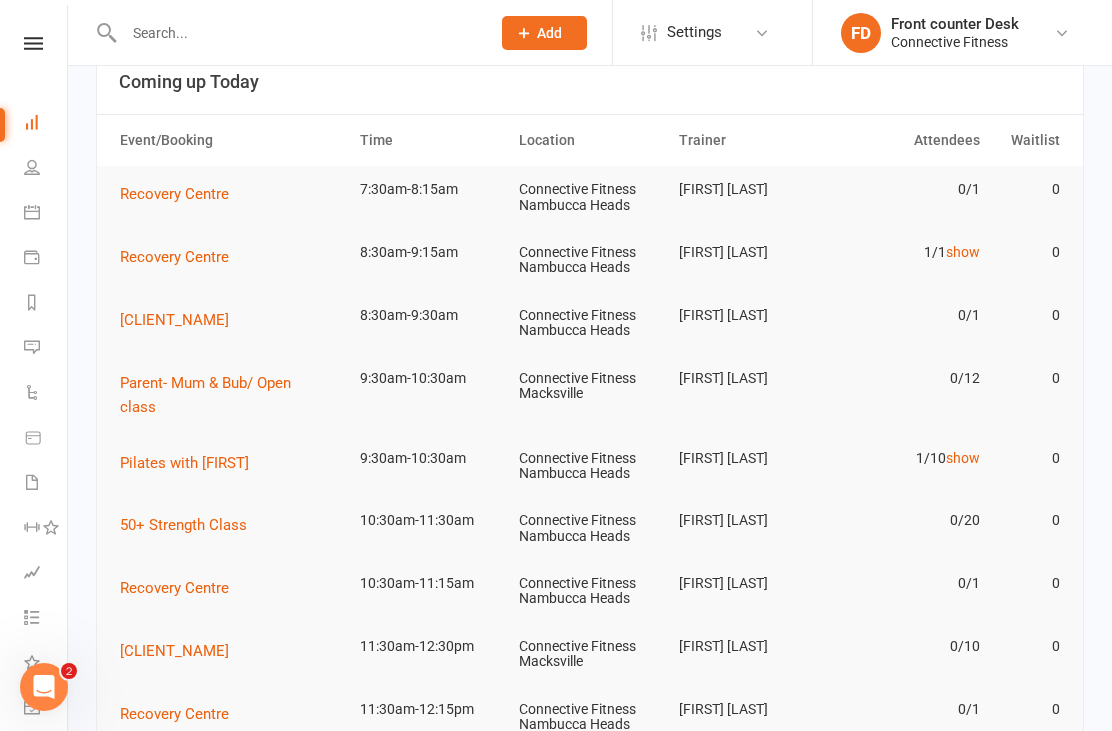 click on "show" at bounding box center [963, 458] 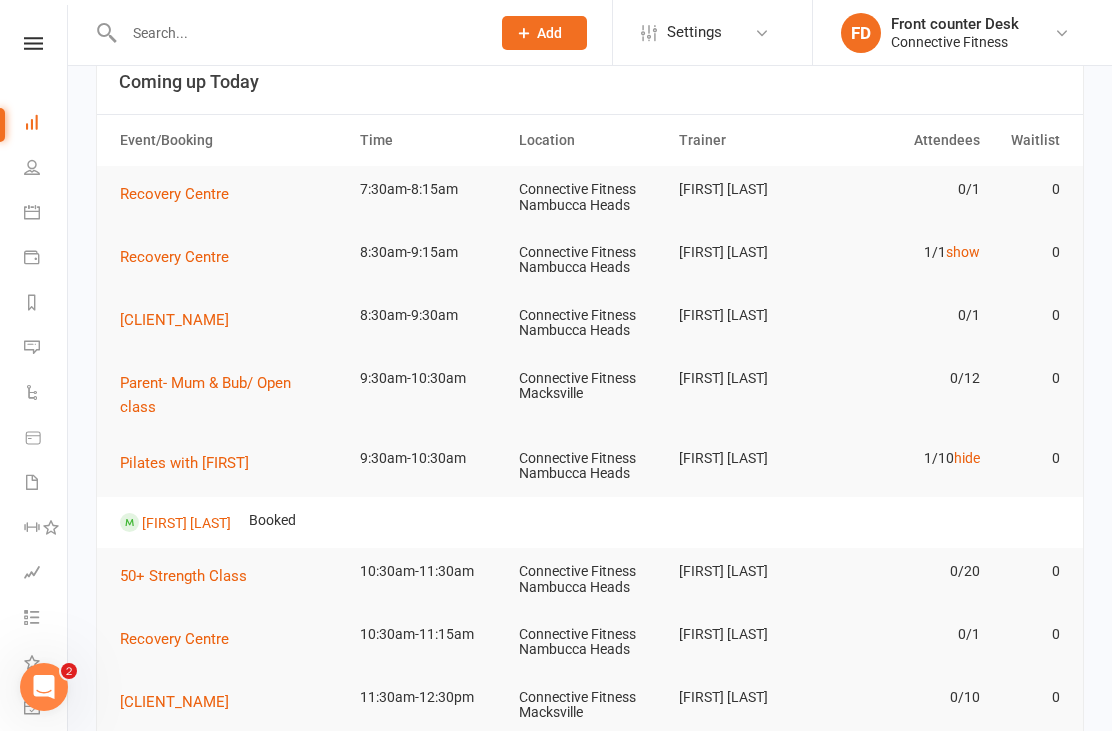 click on "hide" at bounding box center (967, 458) 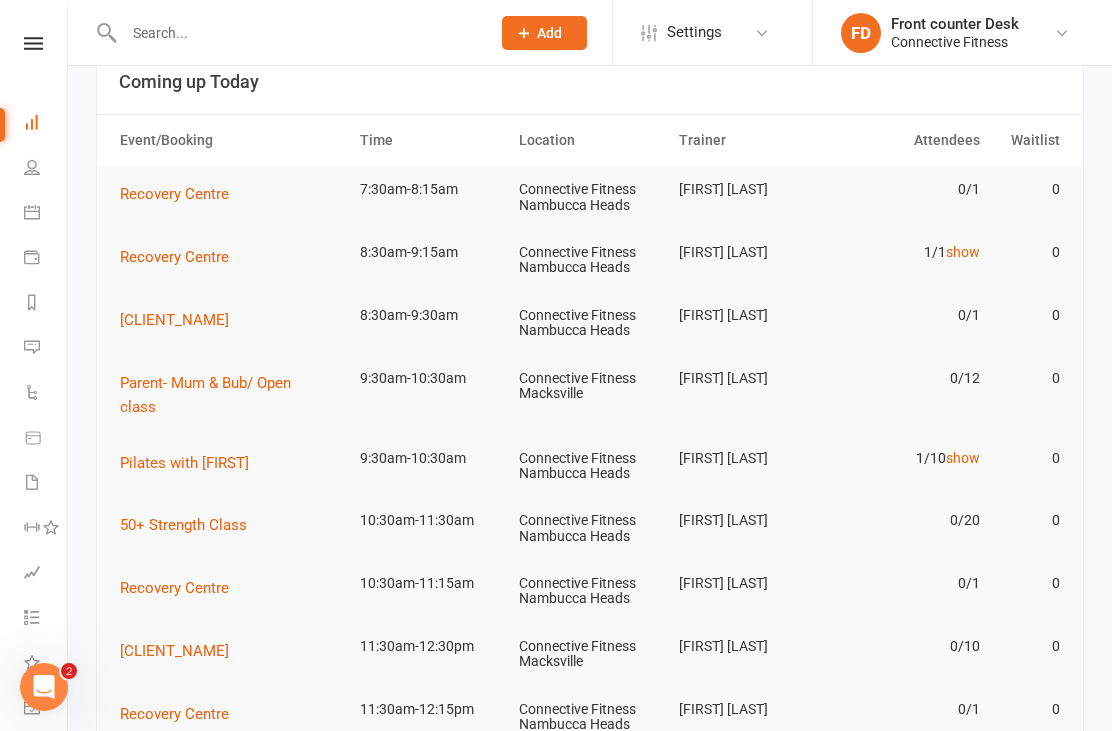 click on "show" at bounding box center (963, 252) 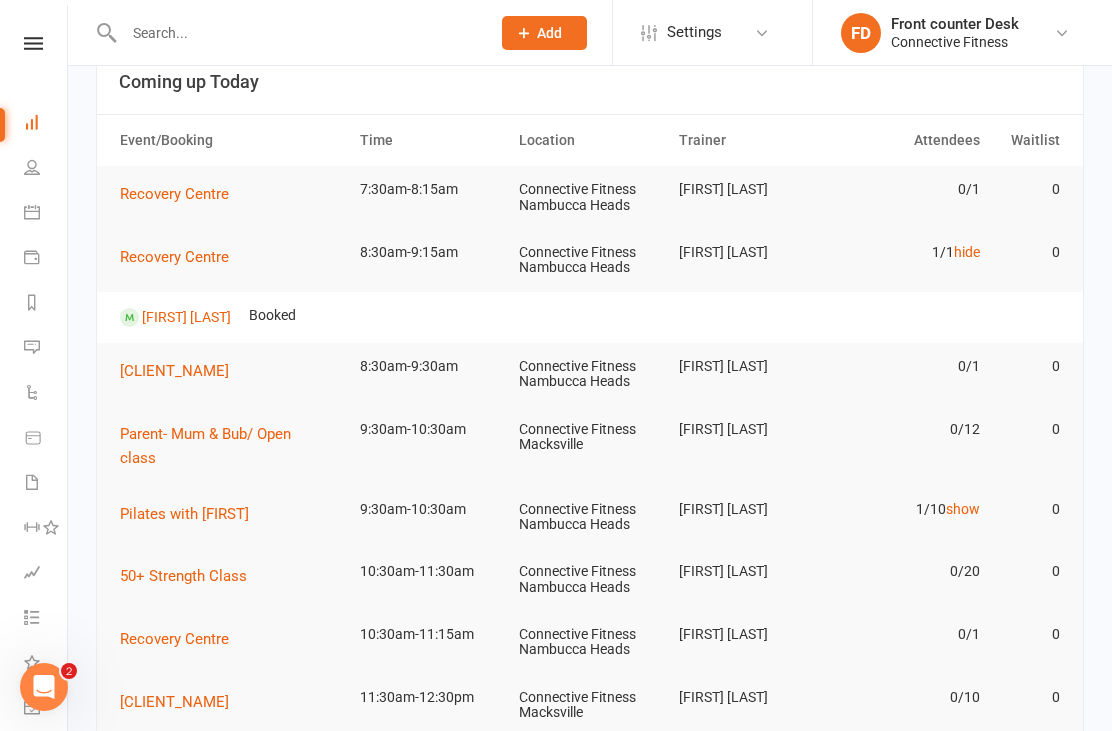 click on "hide" at bounding box center (967, 252) 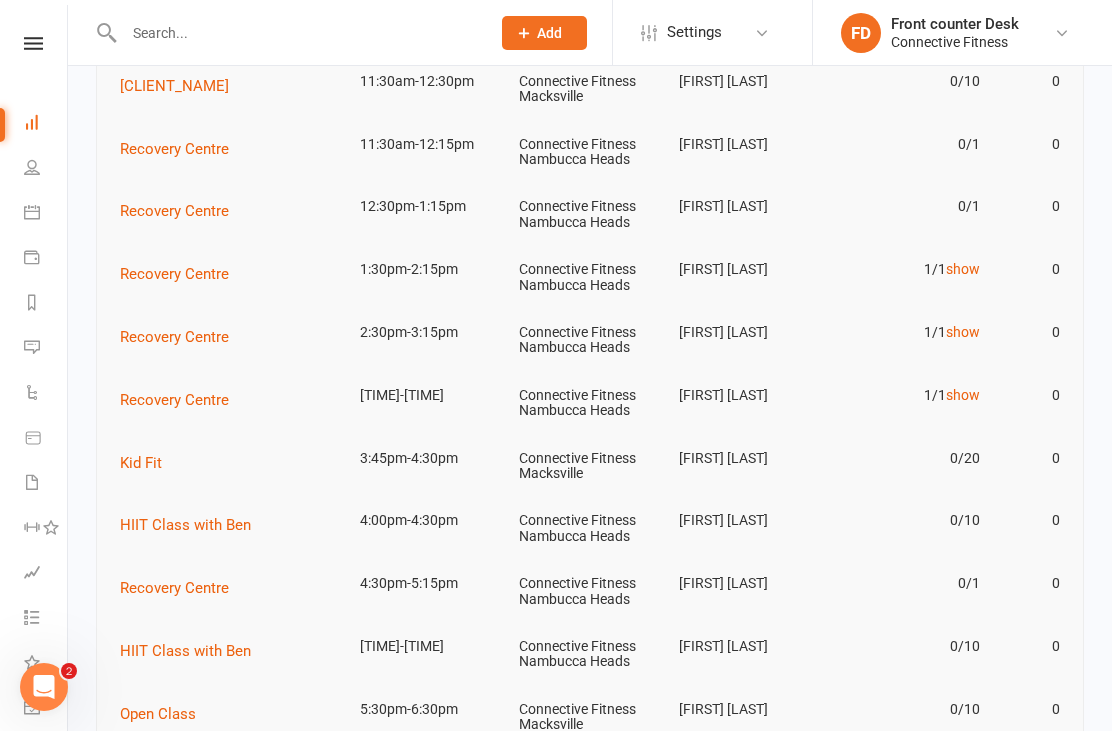 scroll, scrollTop: 598, scrollLeft: 0, axis: vertical 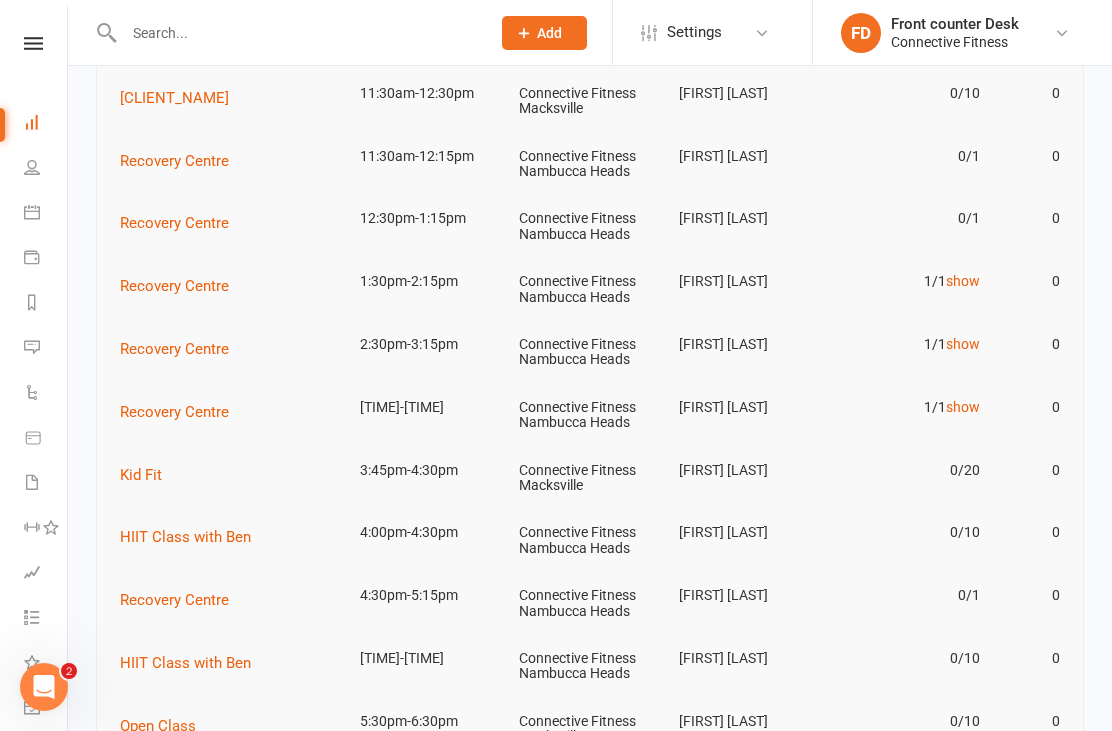 click on "show" at bounding box center (963, 344) 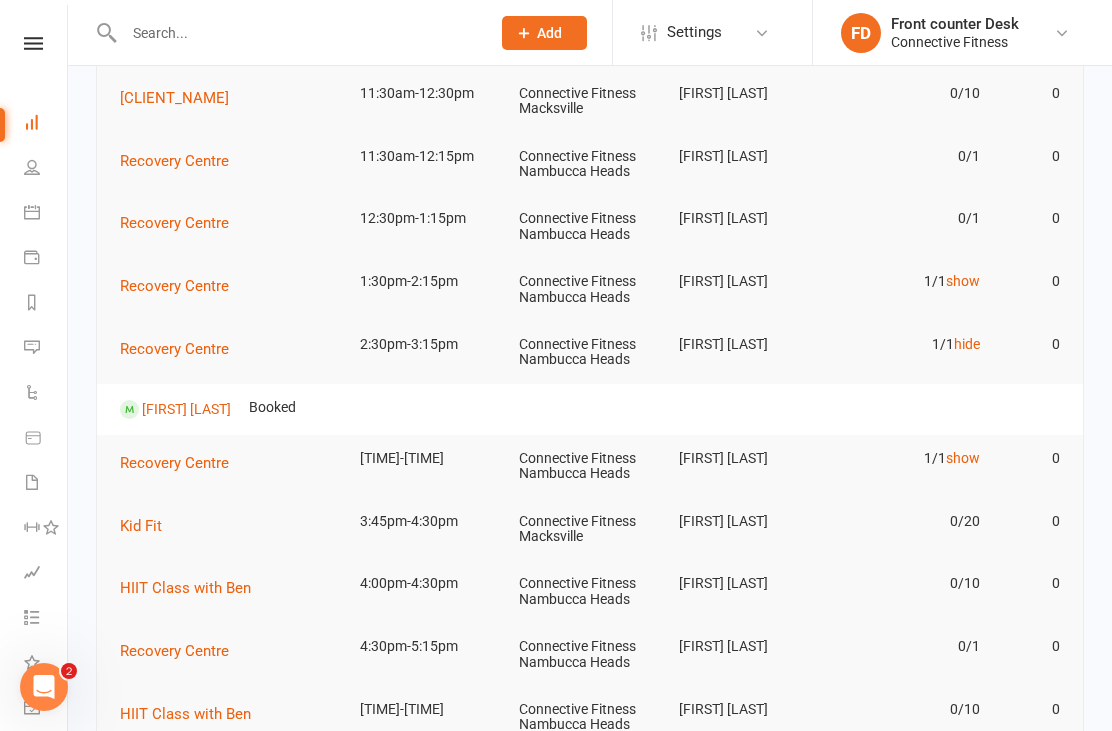 click on "hide" at bounding box center [967, 344] 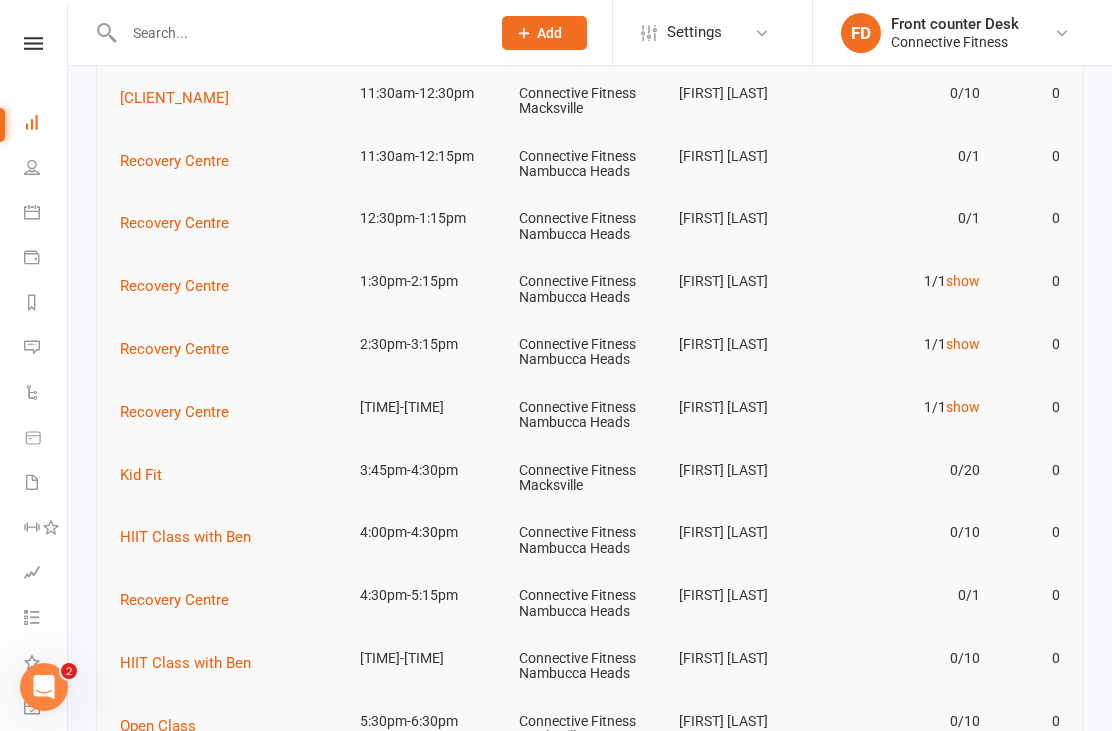 click on "show" at bounding box center [963, 407] 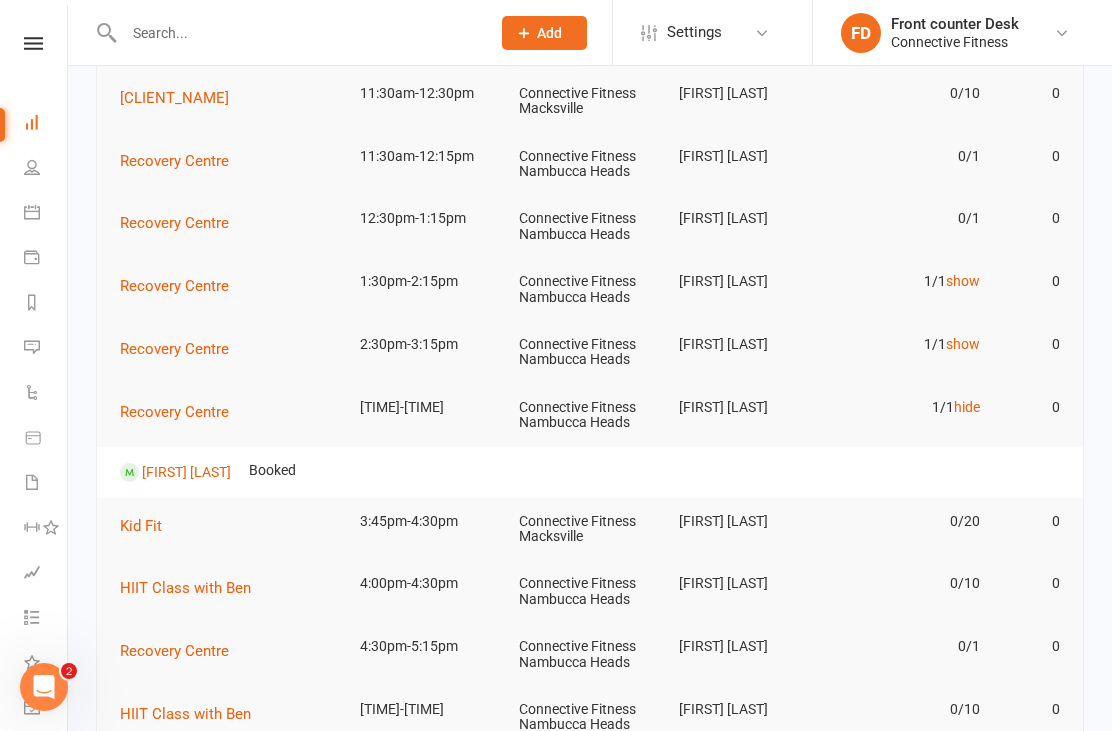 click on "hide" at bounding box center [967, 407] 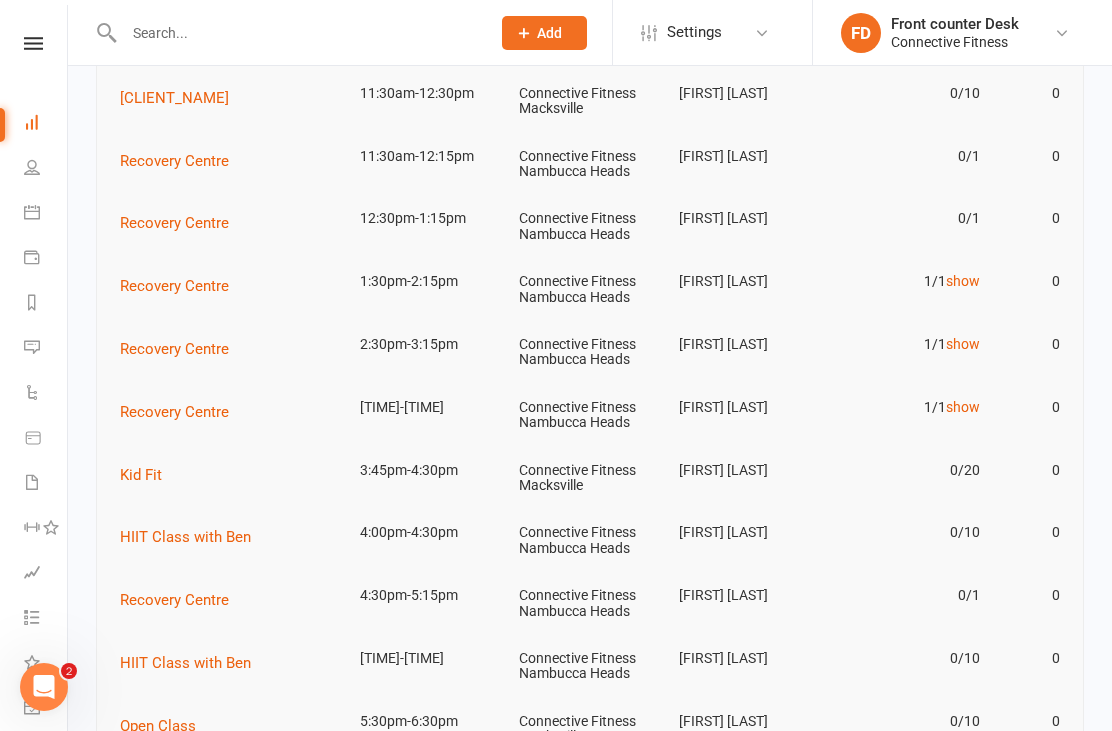 click on "show" at bounding box center (963, 407) 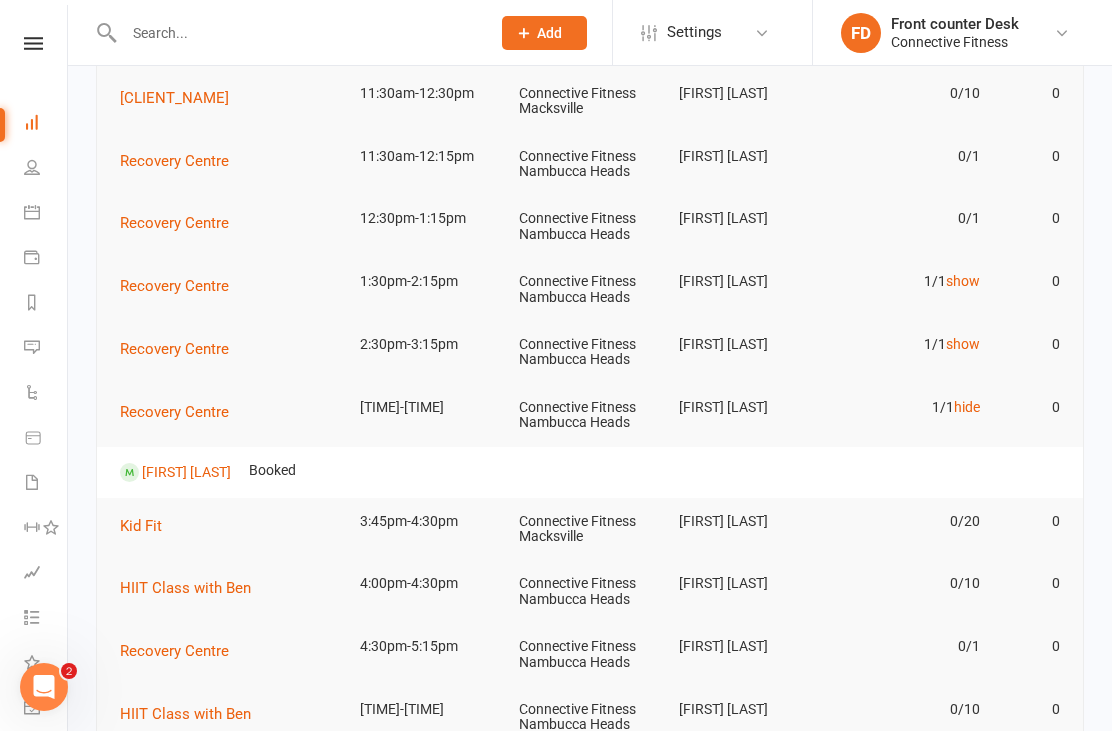 click on "hide" at bounding box center [967, 407] 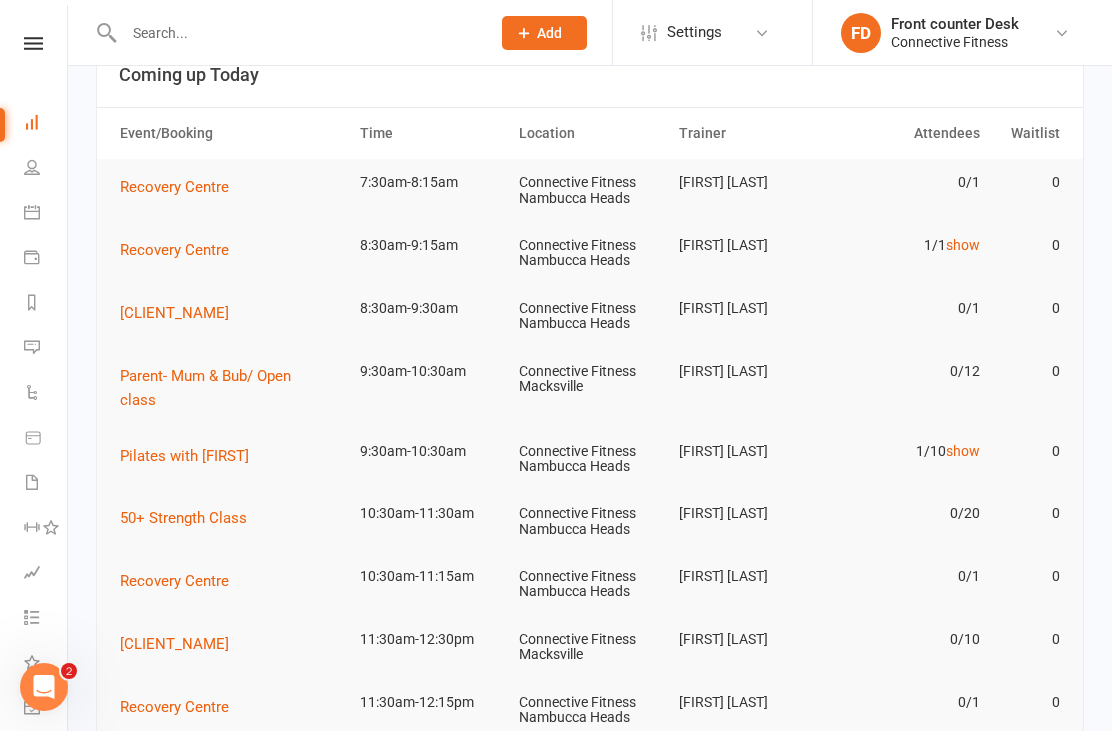 scroll, scrollTop: 0, scrollLeft: 0, axis: both 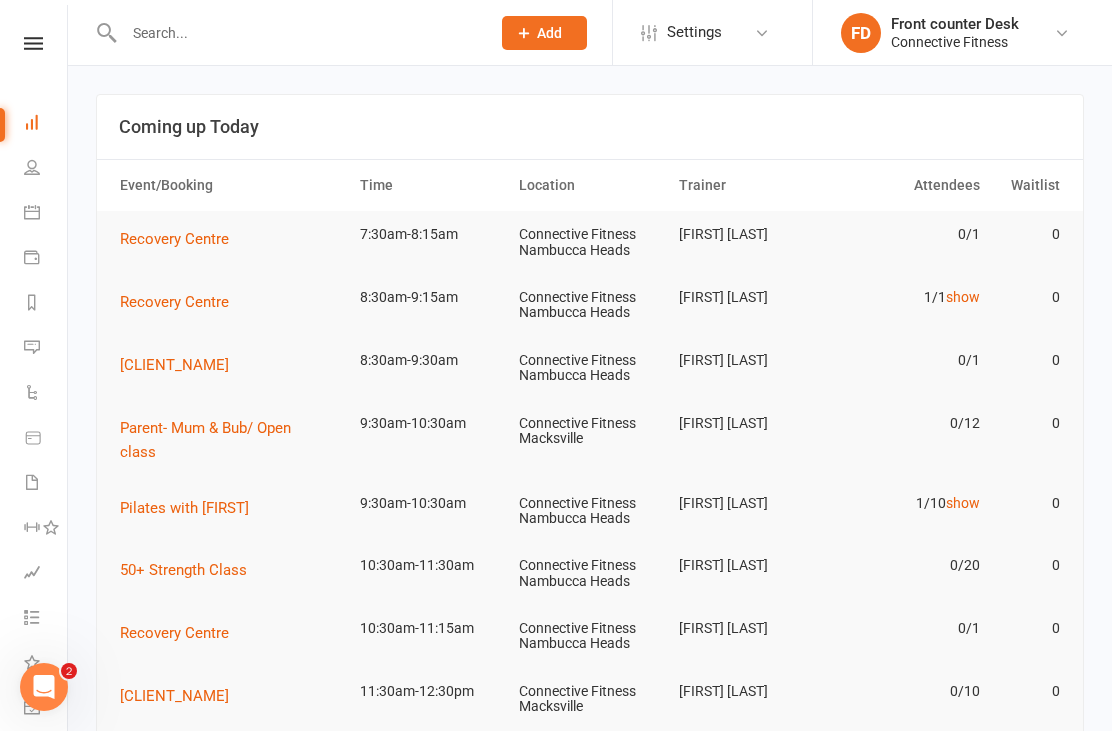 click at bounding box center (32, 167) 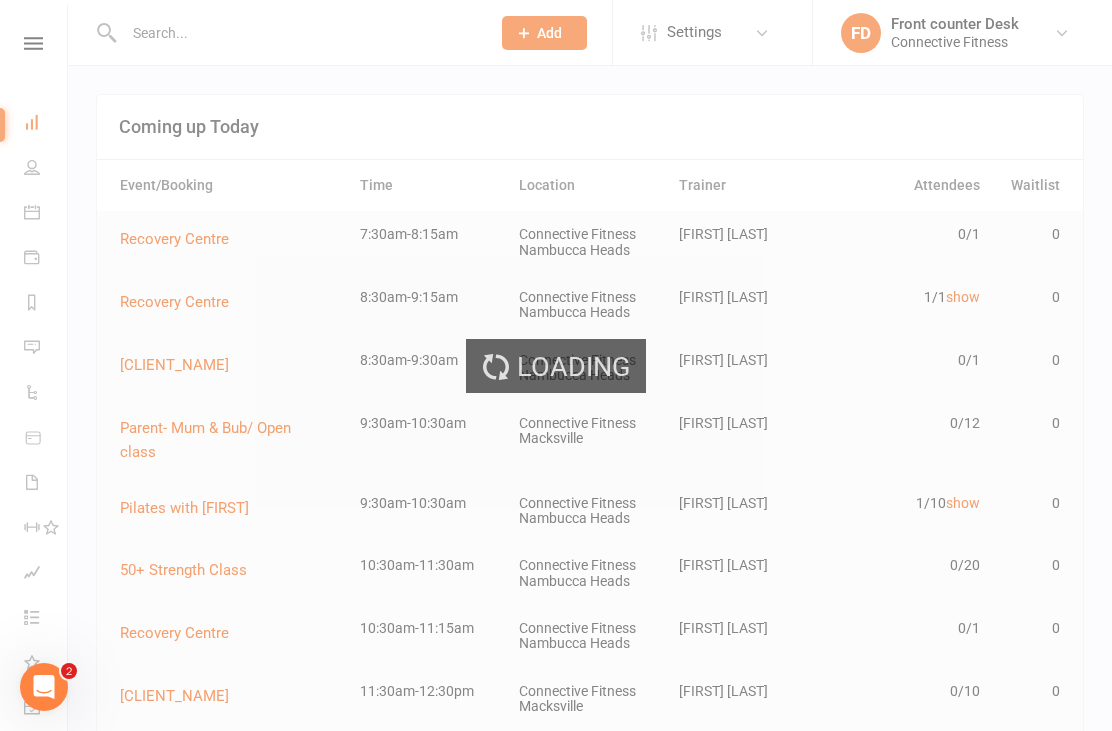 select on "100" 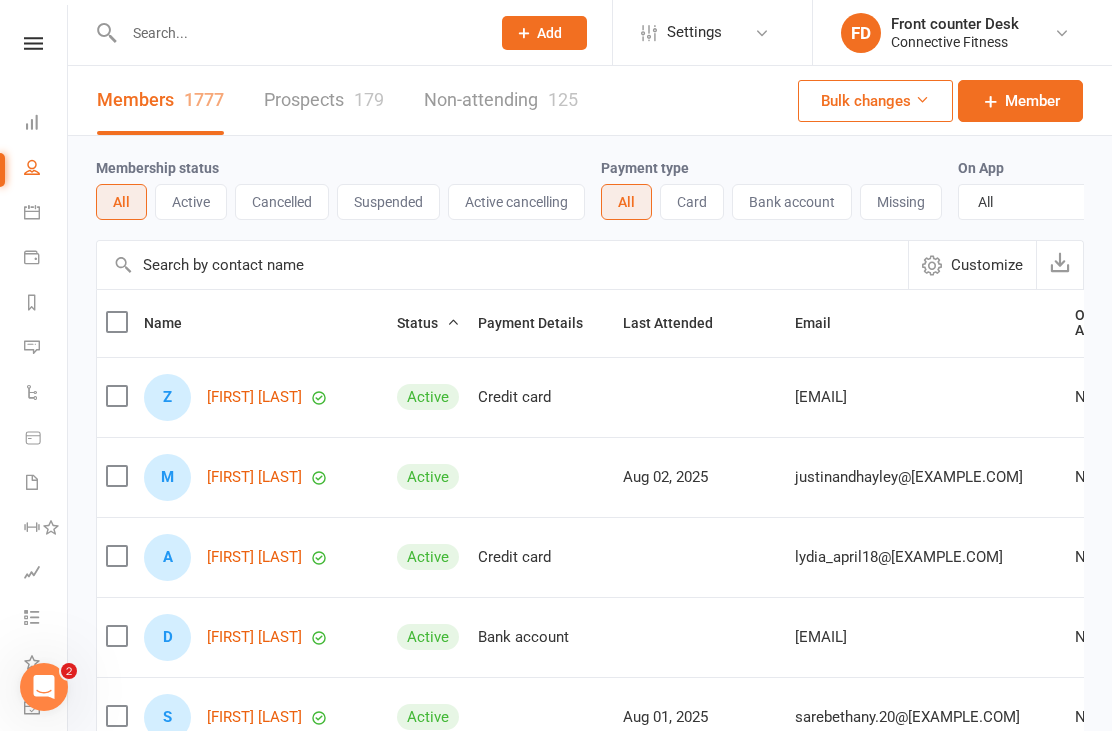 click on "Dashboard" at bounding box center [46, 124] 